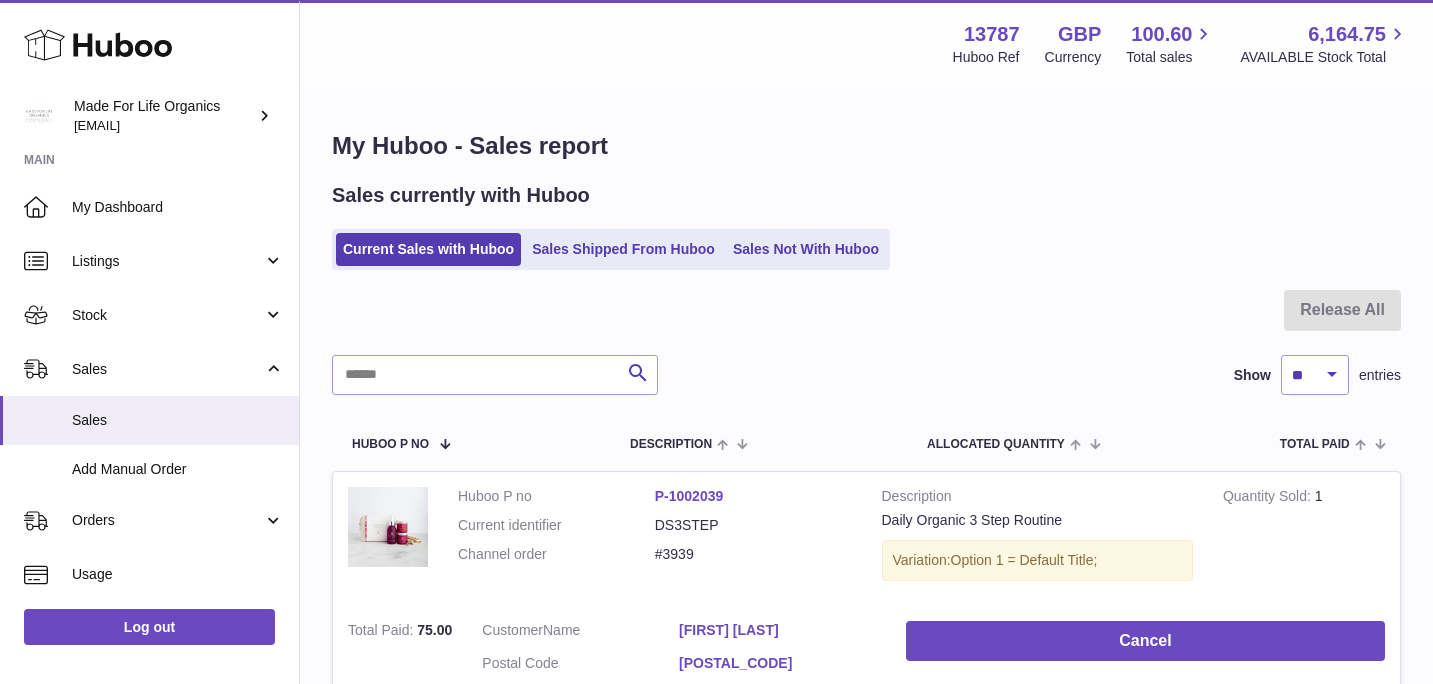 scroll, scrollTop: 103, scrollLeft: 0, axis: vertical 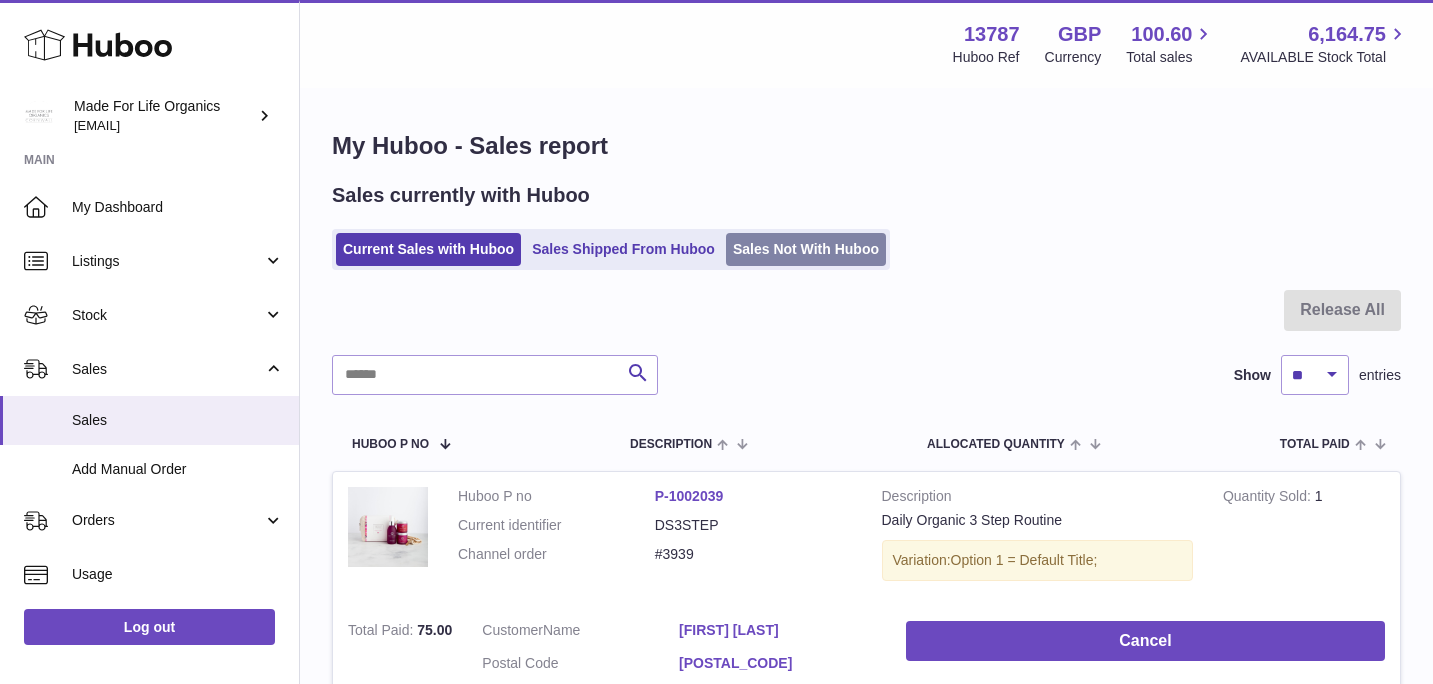 click on "Sales Not With Huboo" at bounding box center (806, 249) 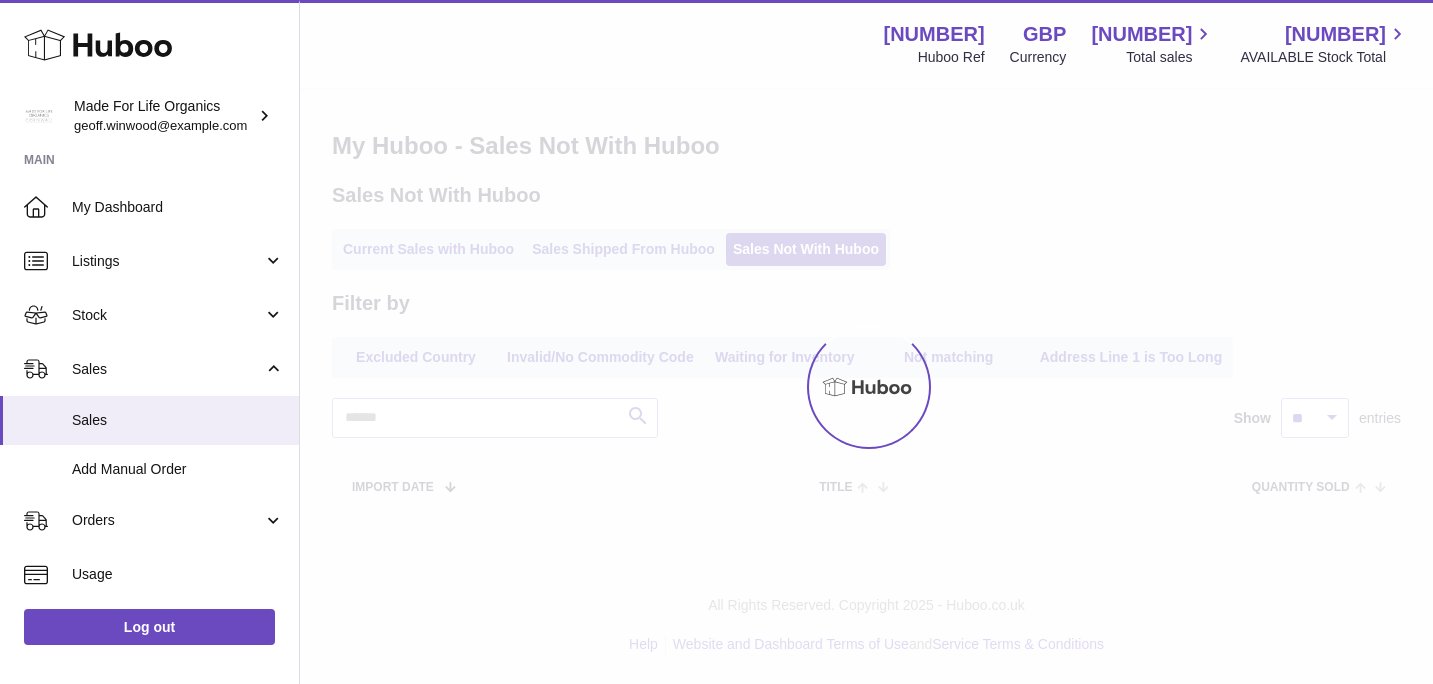 scroll, scrollTop: 0, scrollLeft: 0, axis: both 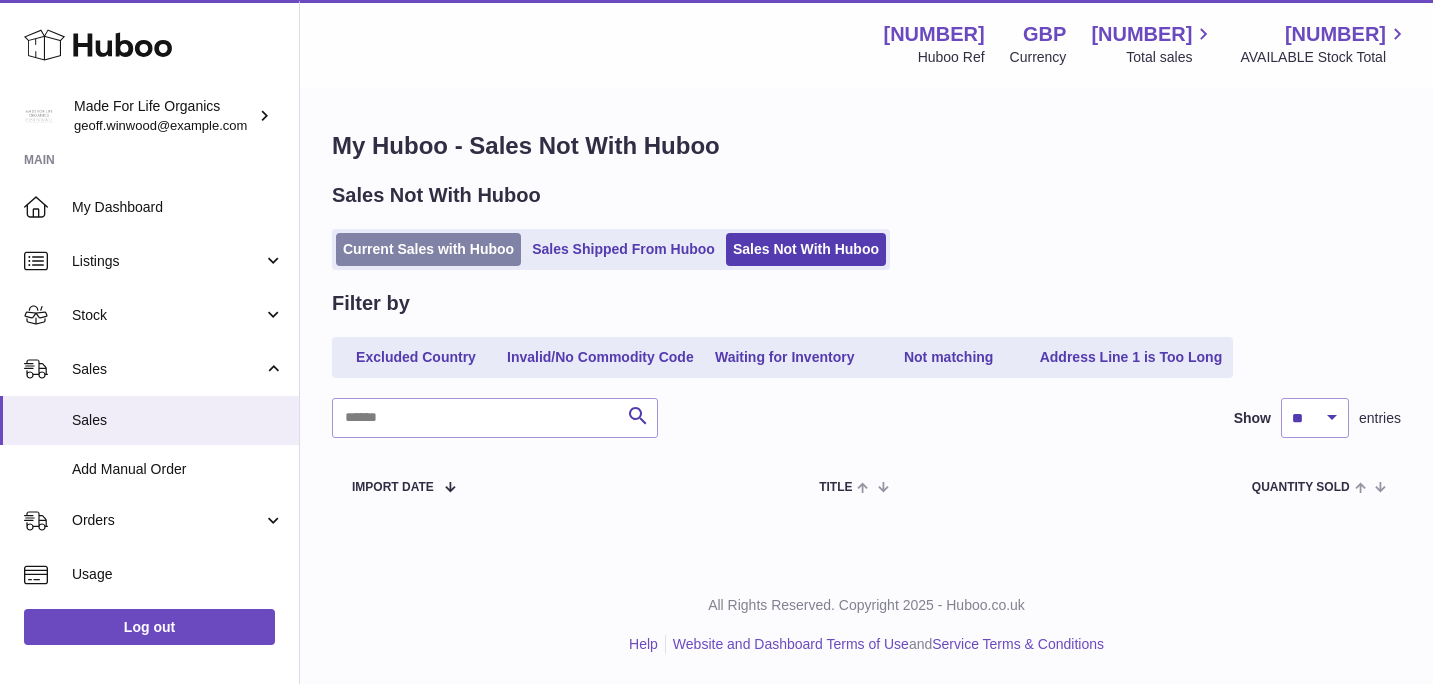 click on "Current Sales with Huboo" at bounding box center (428, 249) 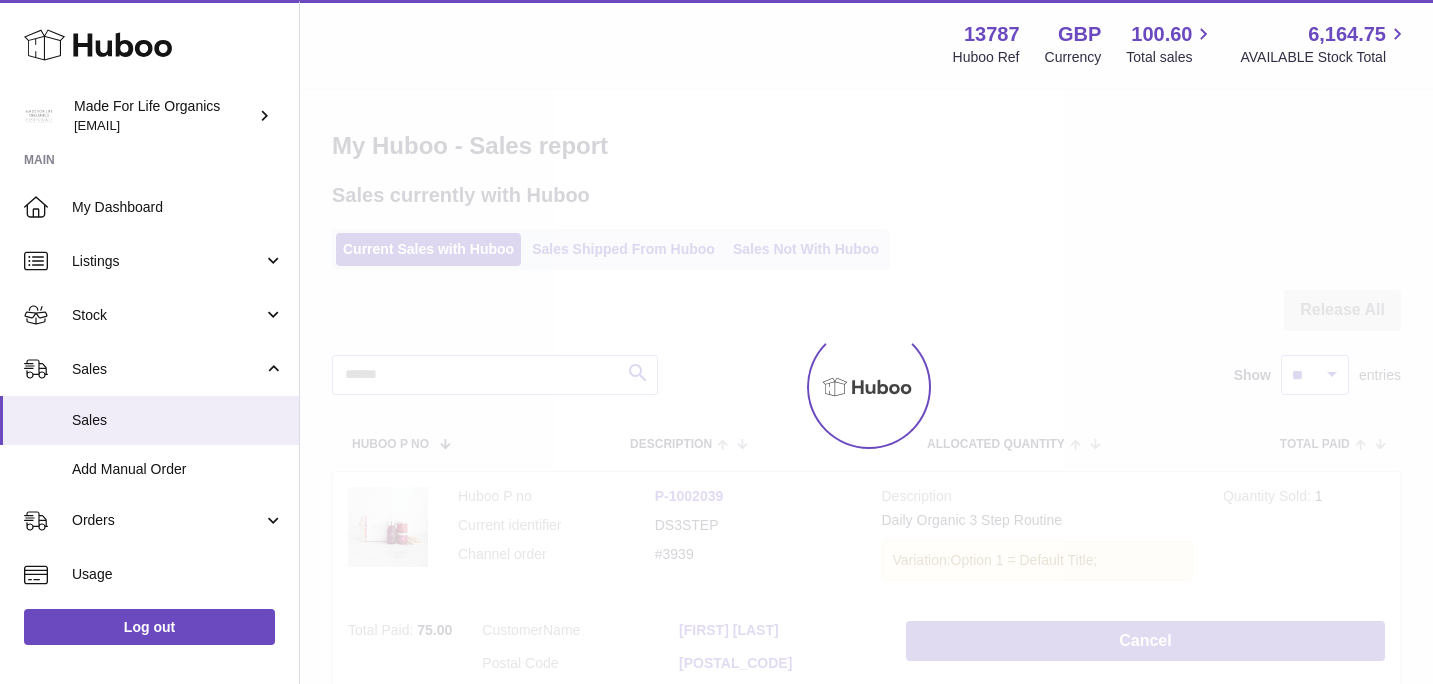 scroll, scrollTop: 0, scrollLeft: 0, axis: both 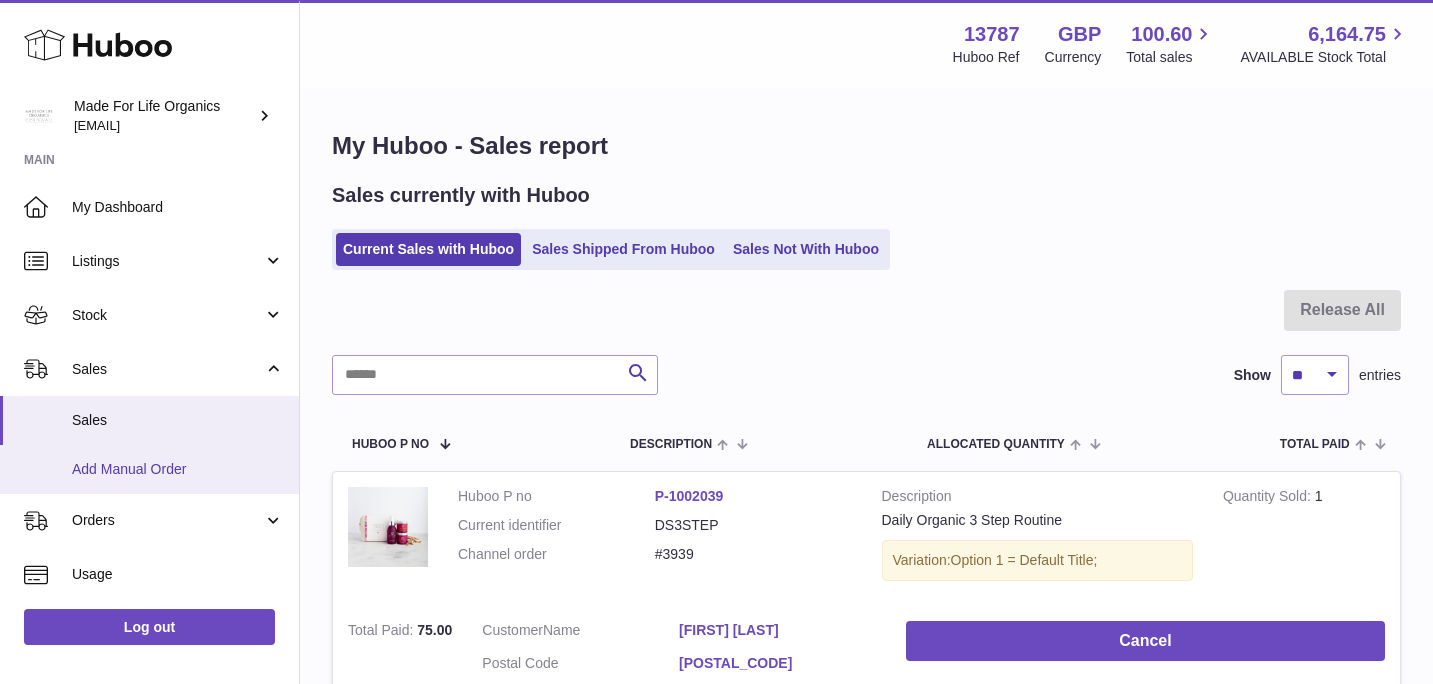 click on "Add Manual Order" at bounding box center [178, 469] 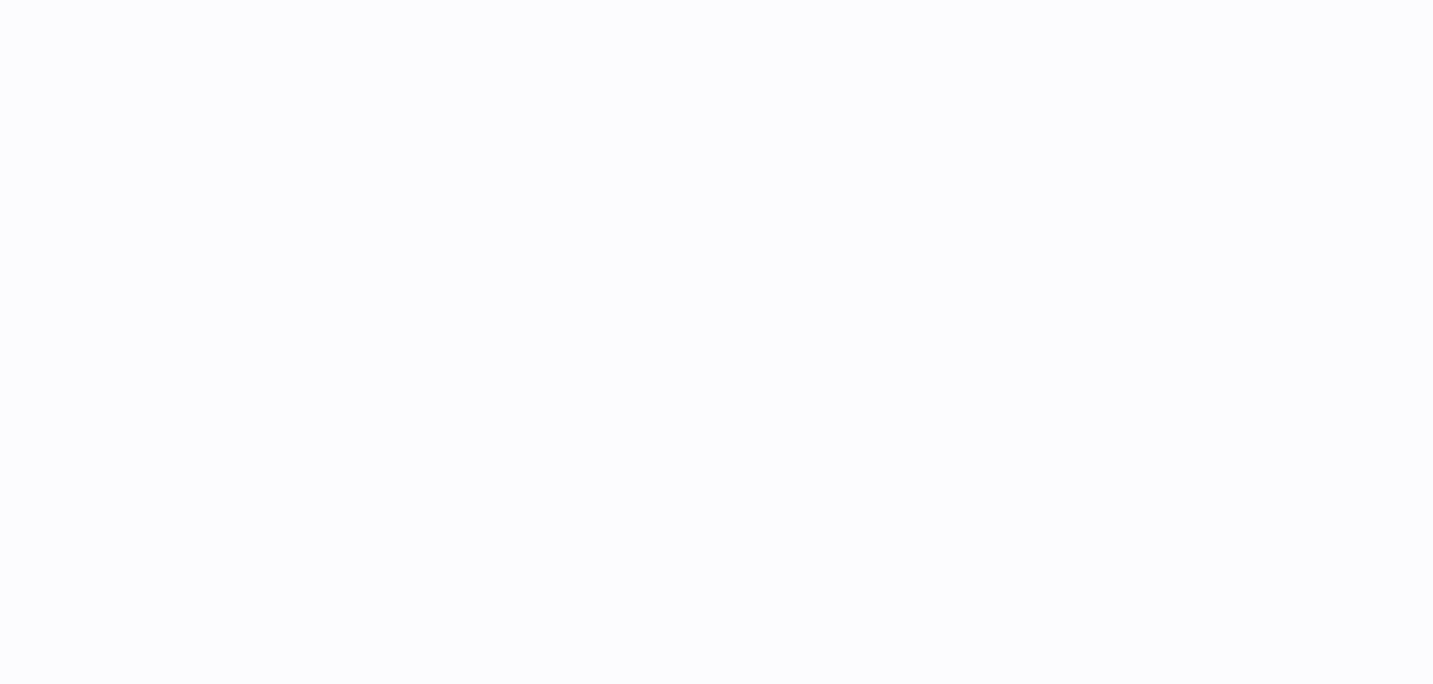 scroll, scrollTop: 0, scrollLeft: 0, axis: both 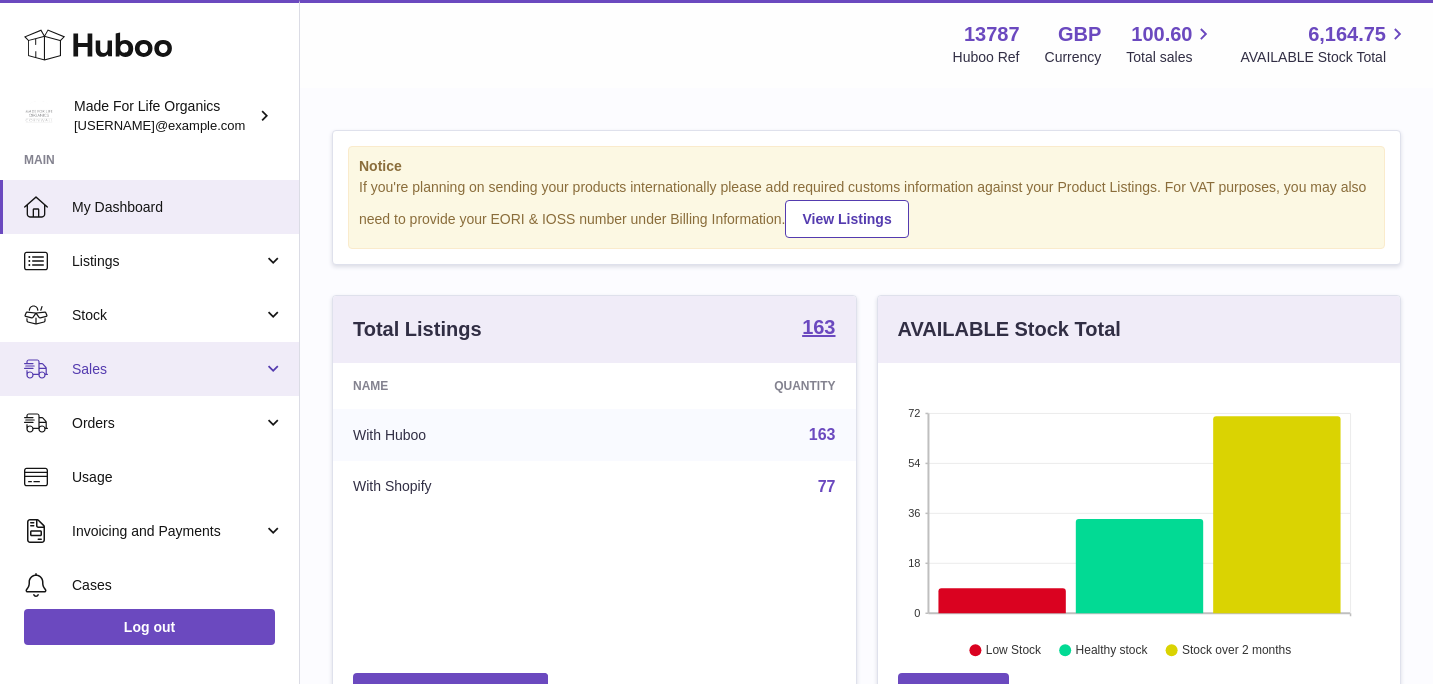 click on "Sales" at bounding box center [167, 369] 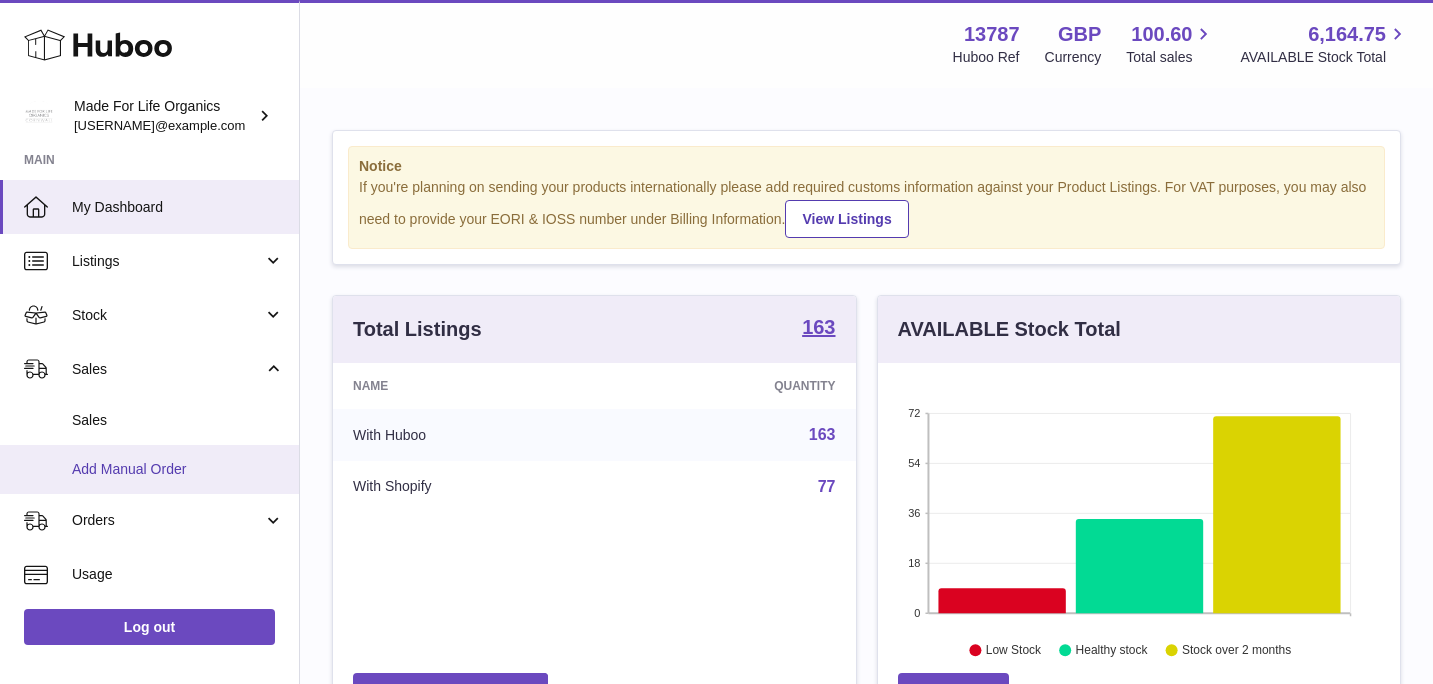 click on "Add Manual Order" at bounding box center [178, 469] 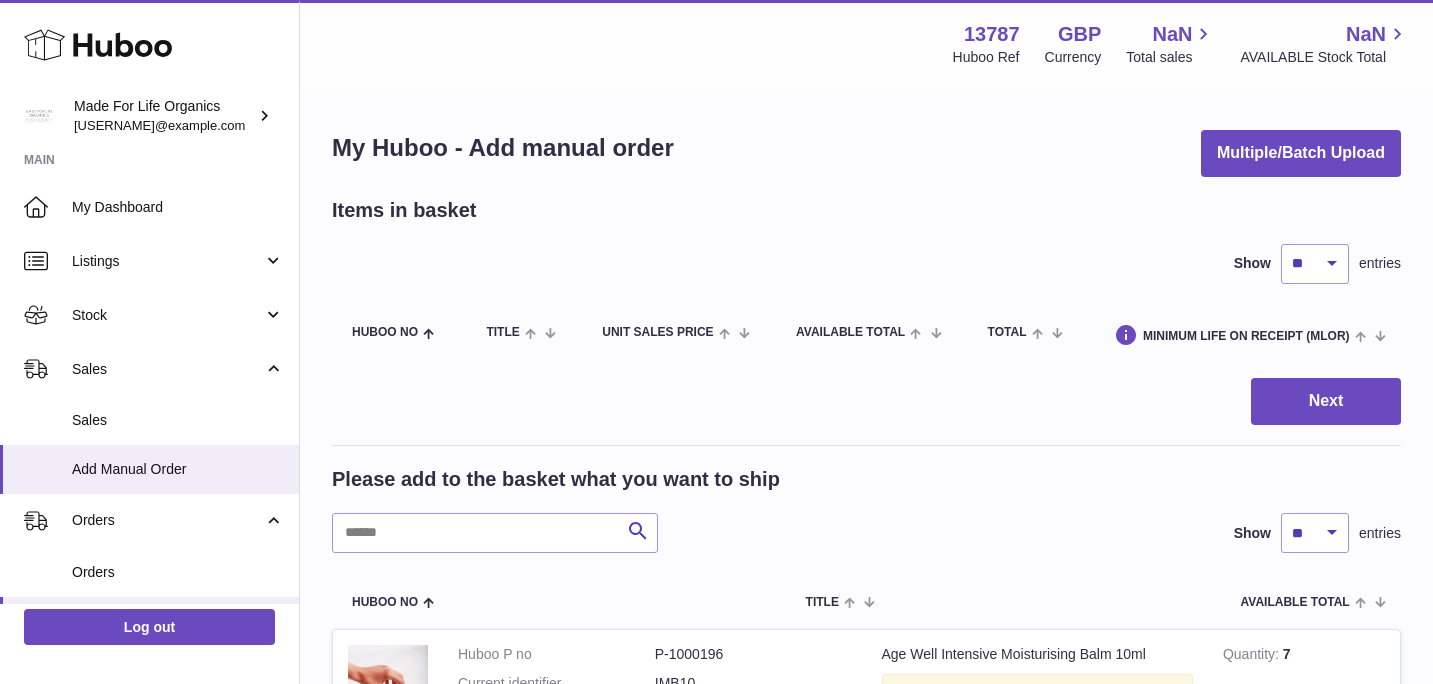 scroll, scrollTop: 0, scrollLeft: 0, axis: both 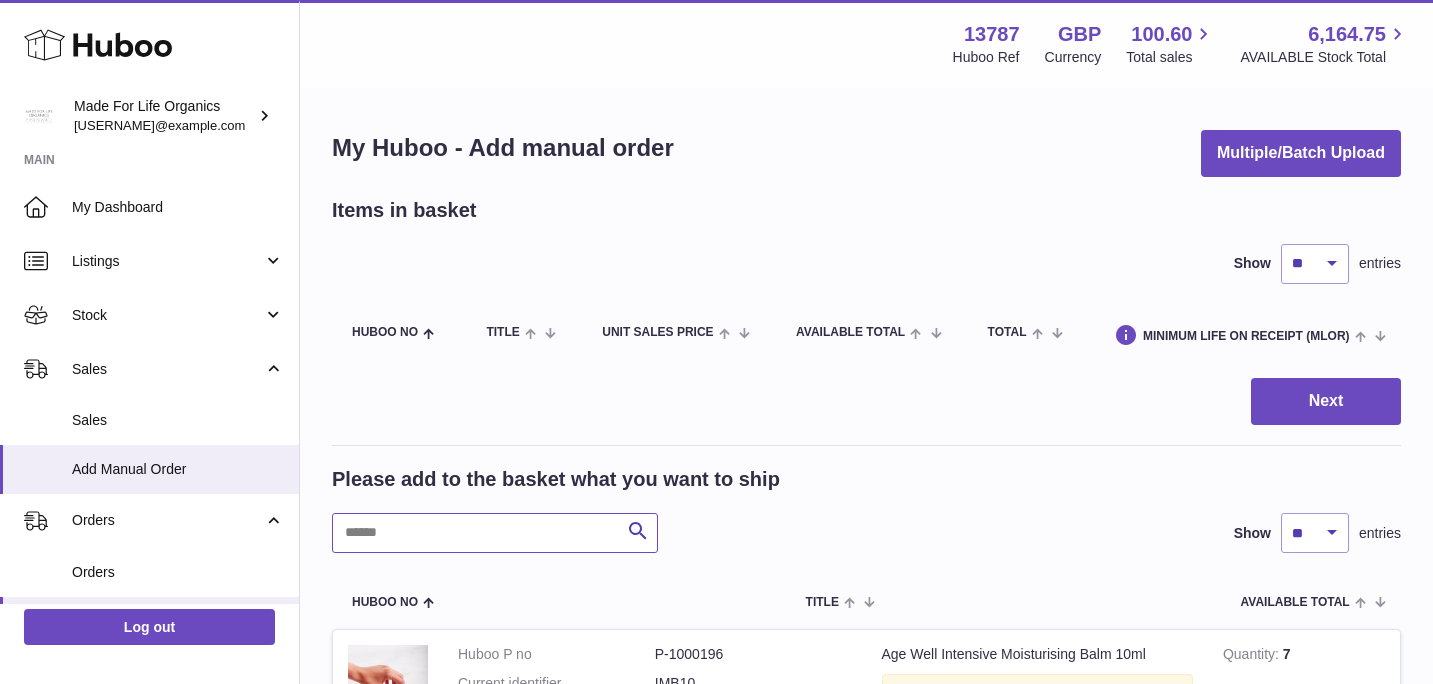 click at bounding box center [495, 533] 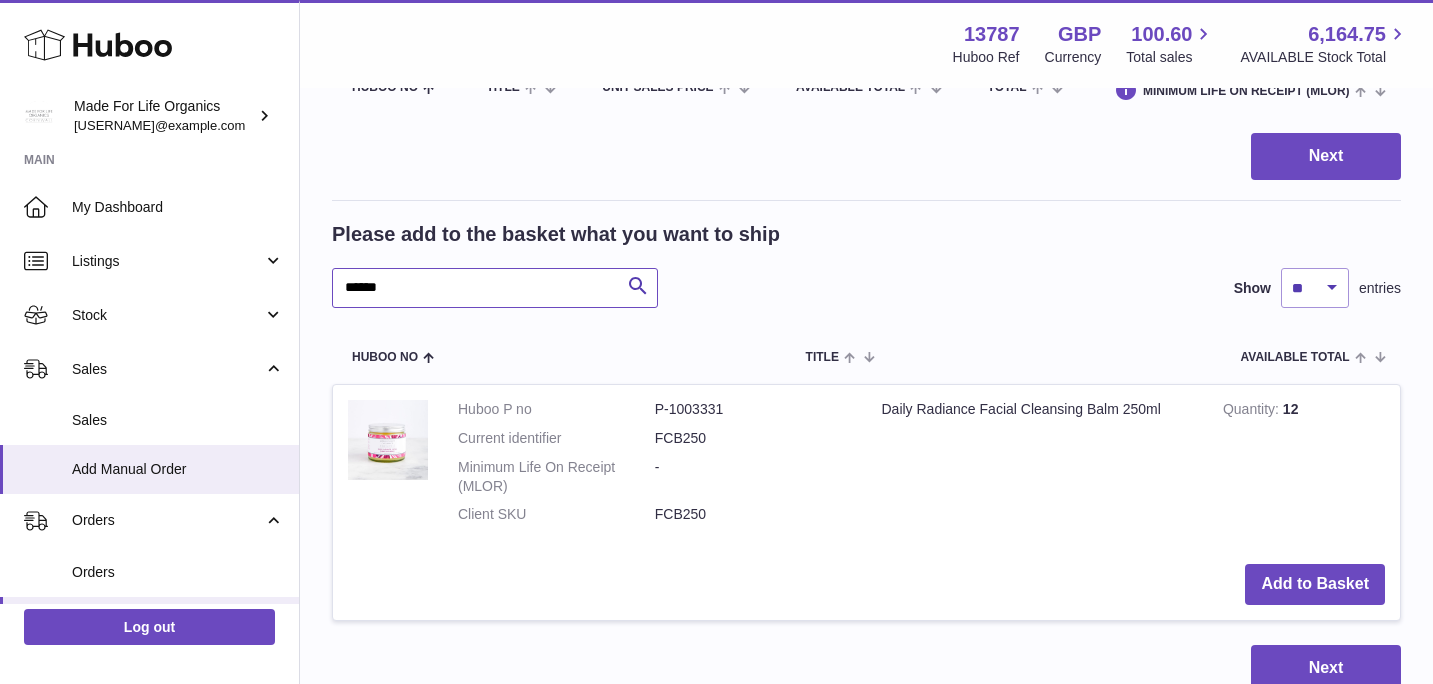 scroll, scrollTop: 247, scrollLeft: 0, axis: vertical 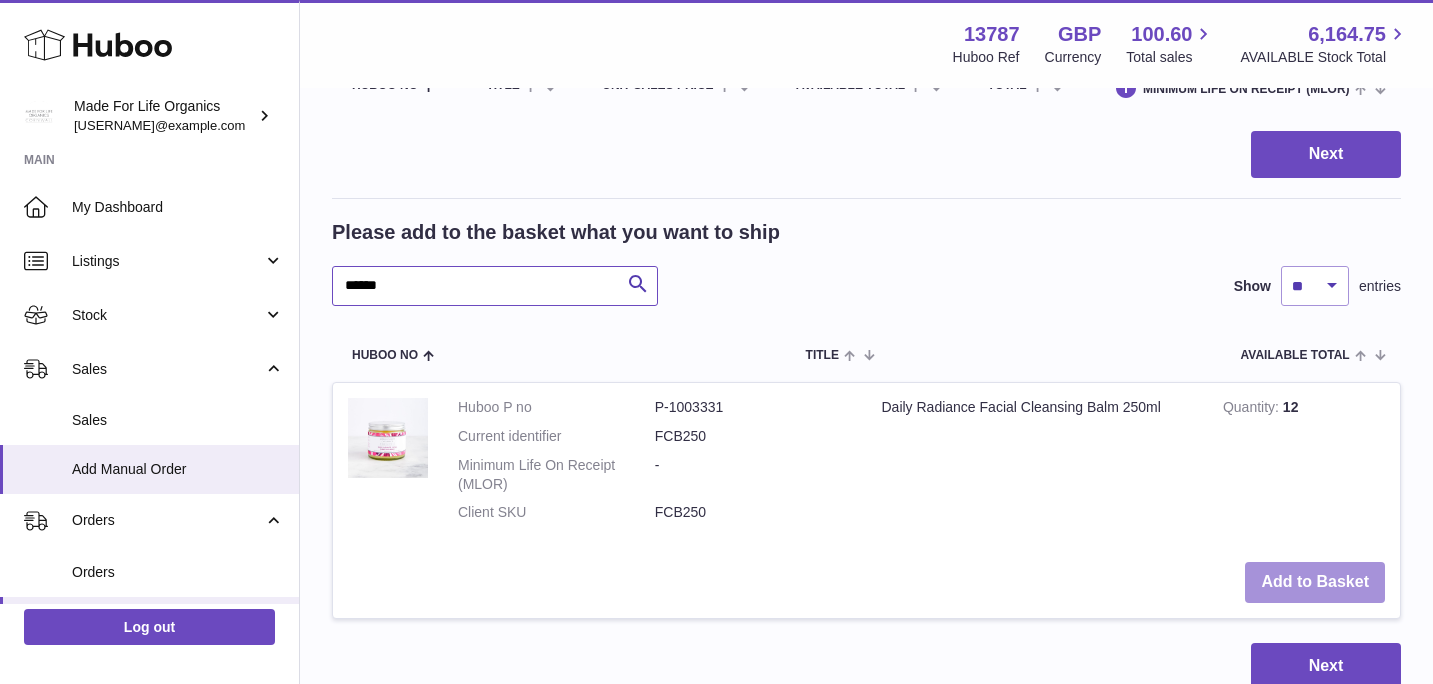 type on "******" 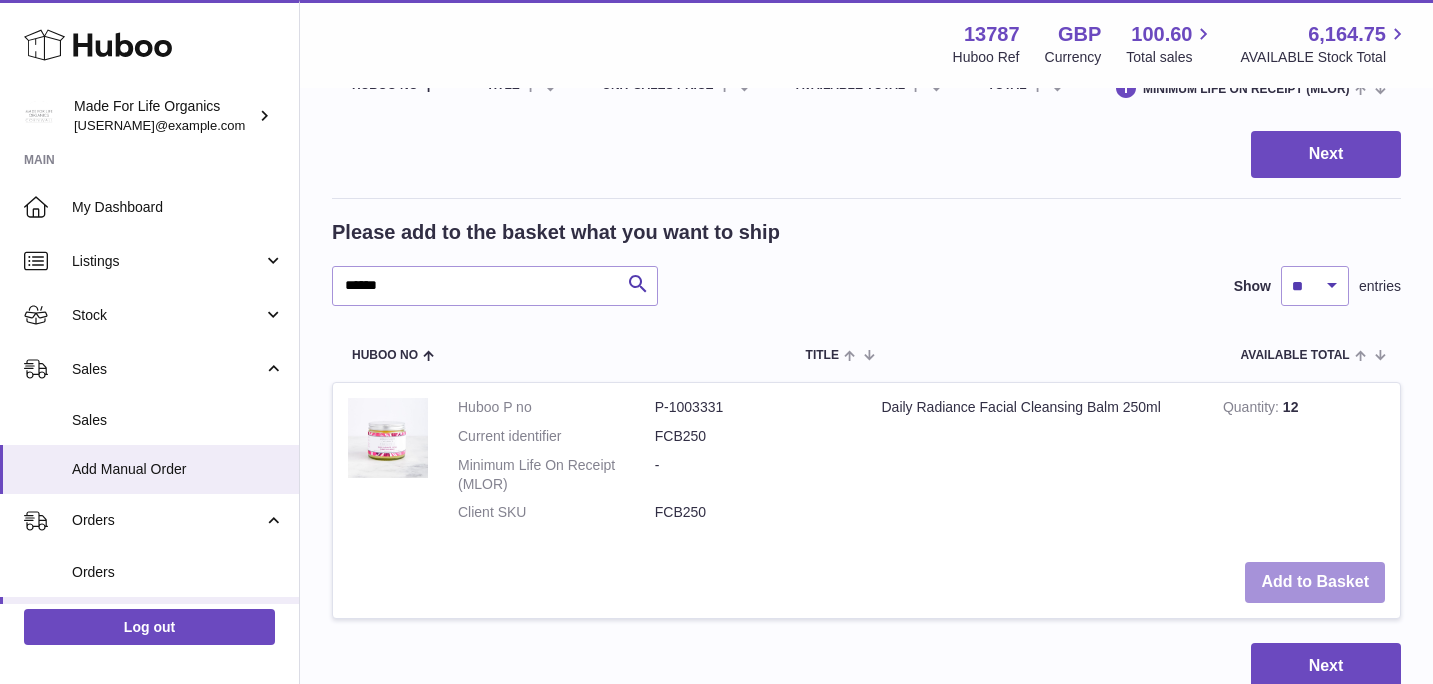 click on "Add to Basket" at bounding box center [1315, 582] 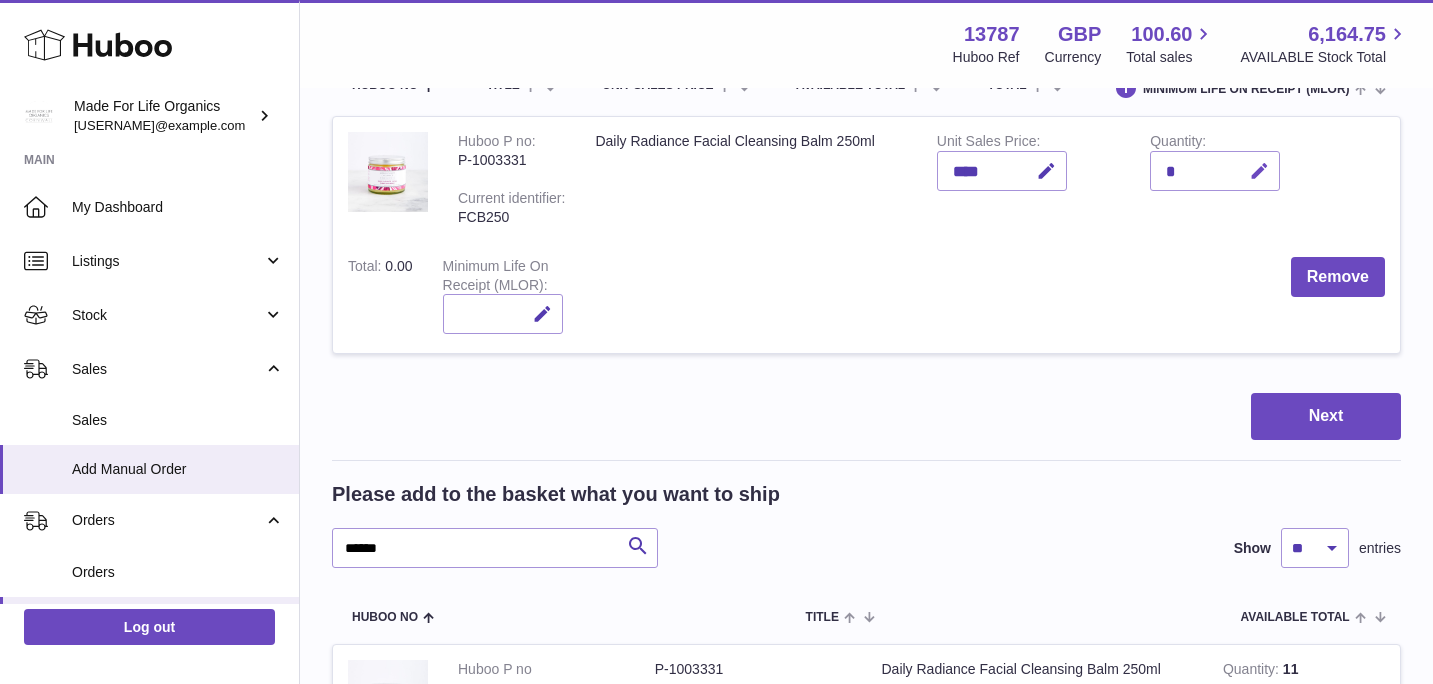 click at bounding box center (1259, 171) 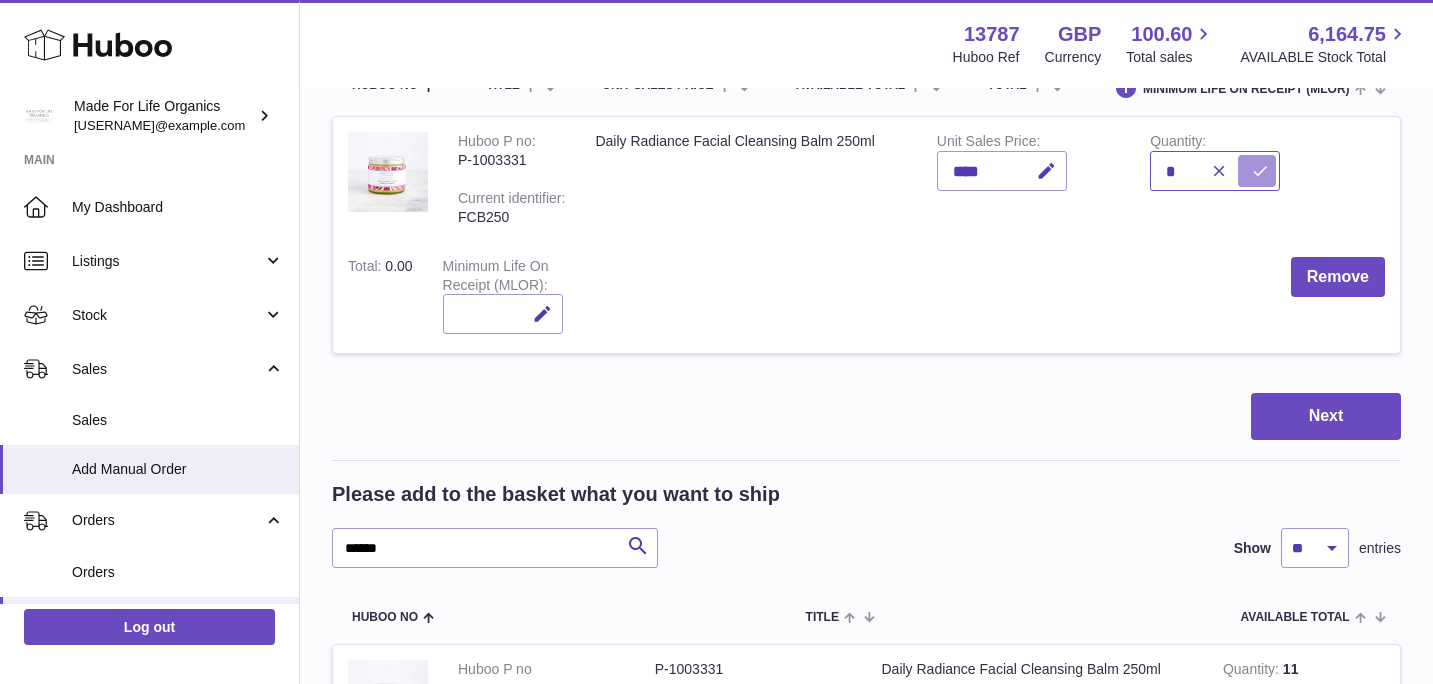 type on "*" 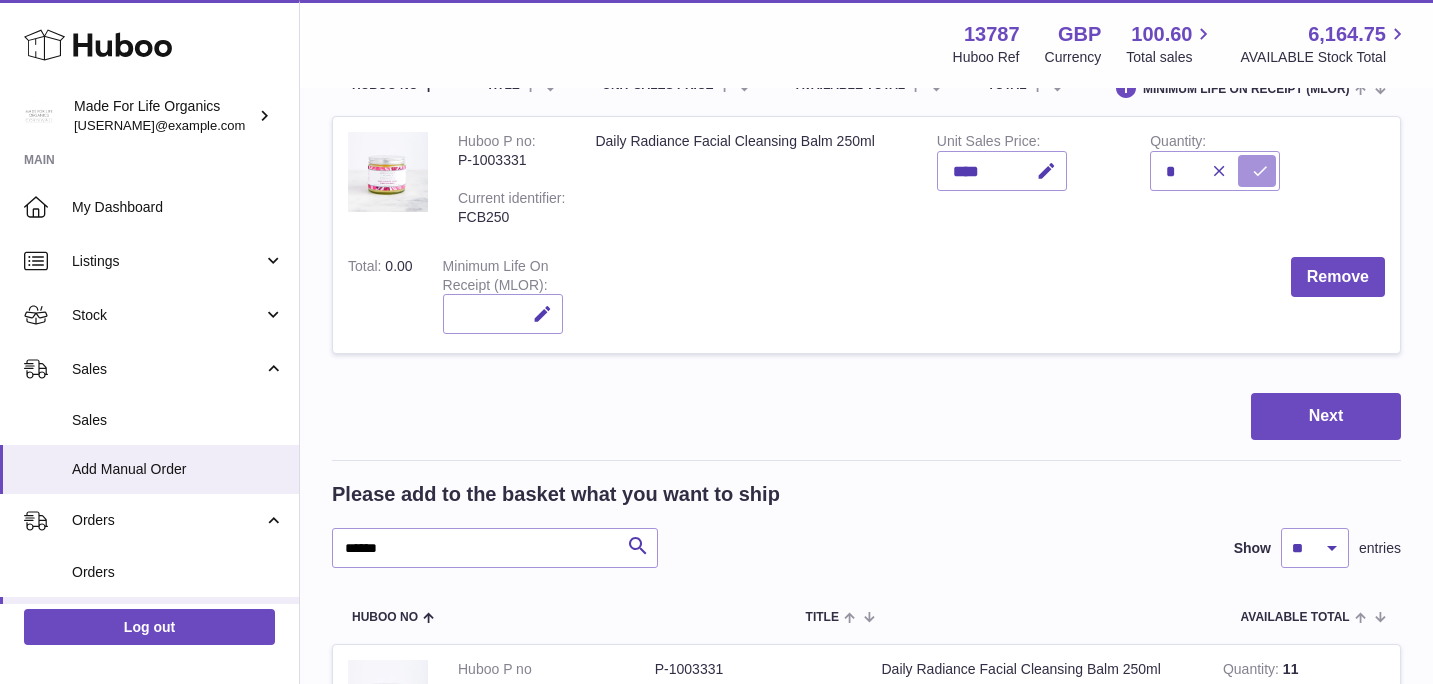 click at bounding box center (1260, 171) 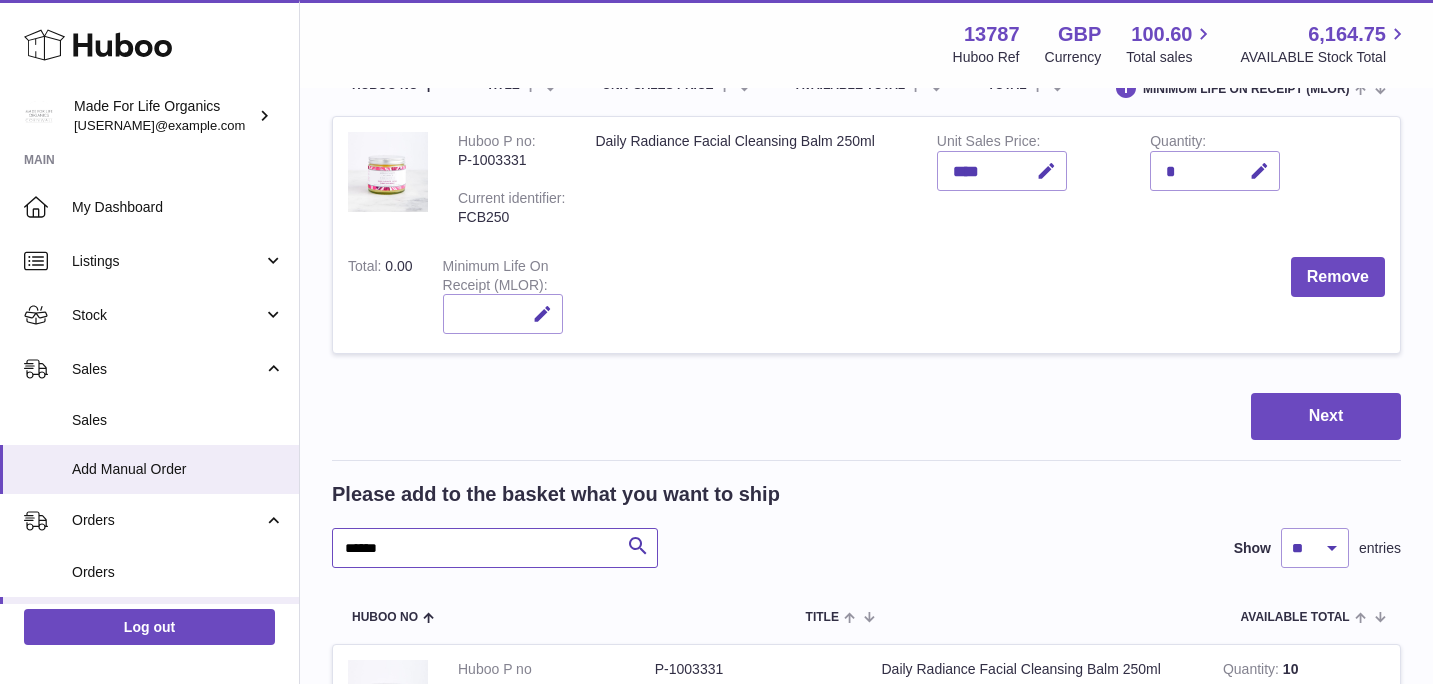 click on "******" at bounding box center [495, 548] 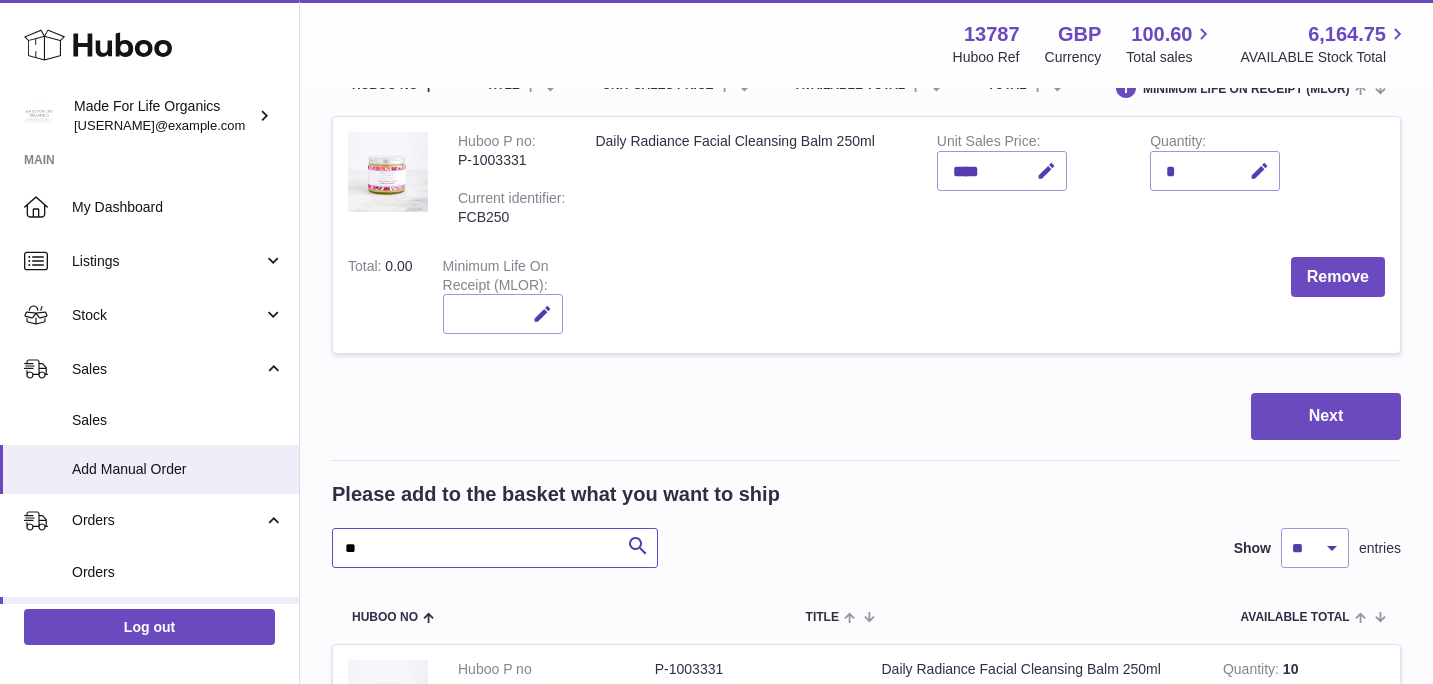 type on "*" 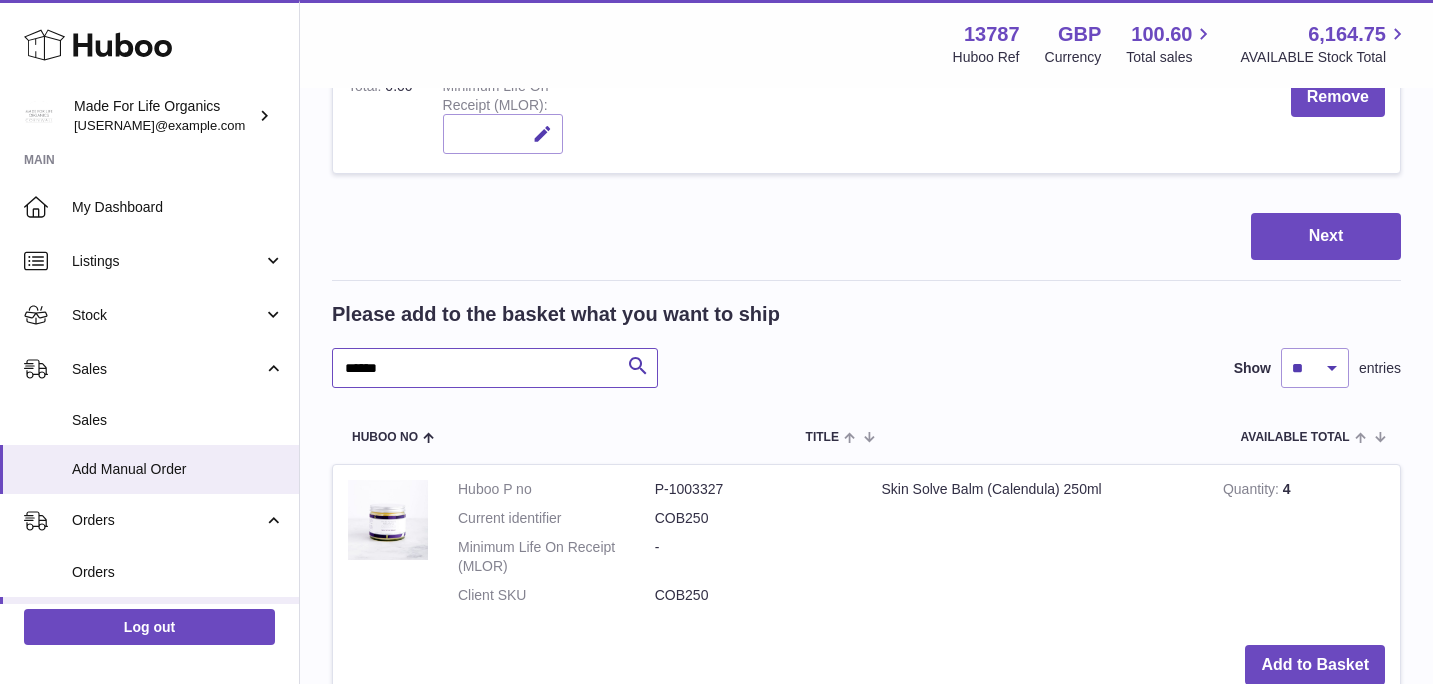 scroll, scrollTop: 459, scrollLeft: 0, axis: vertical 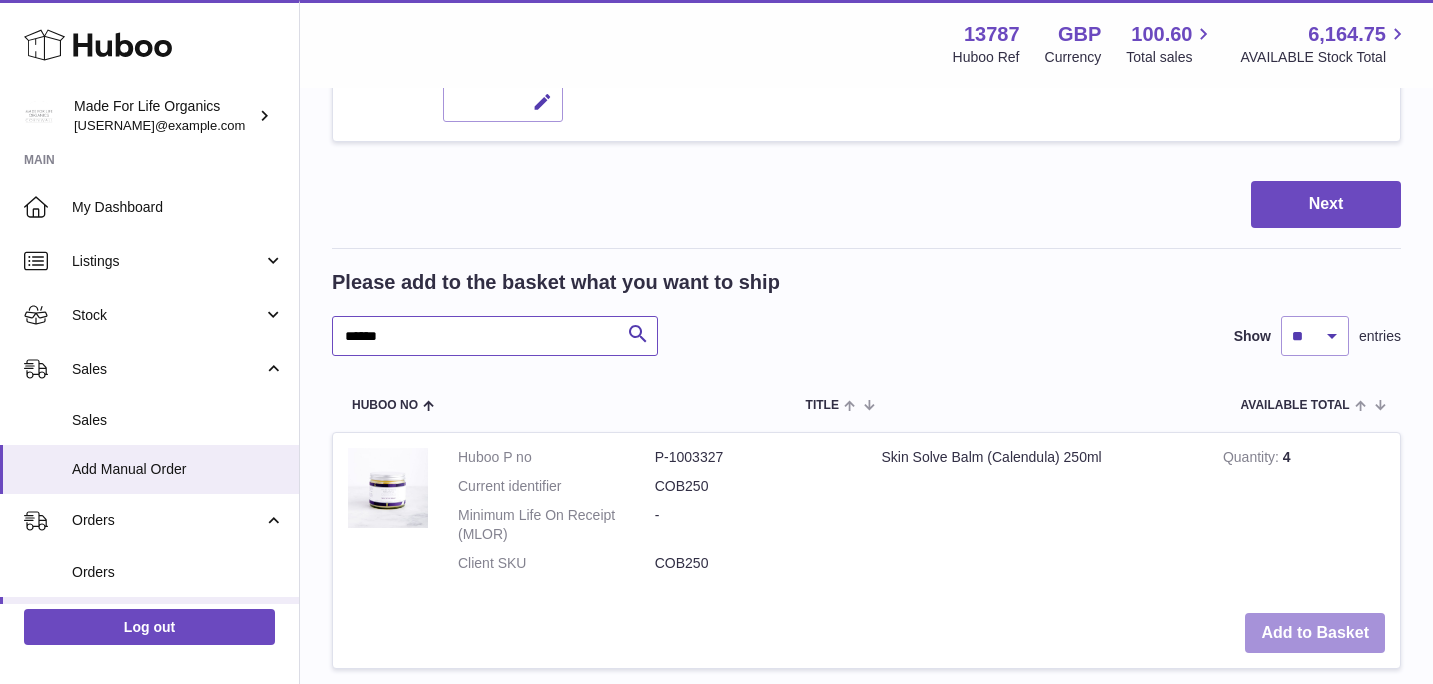 type on "******" 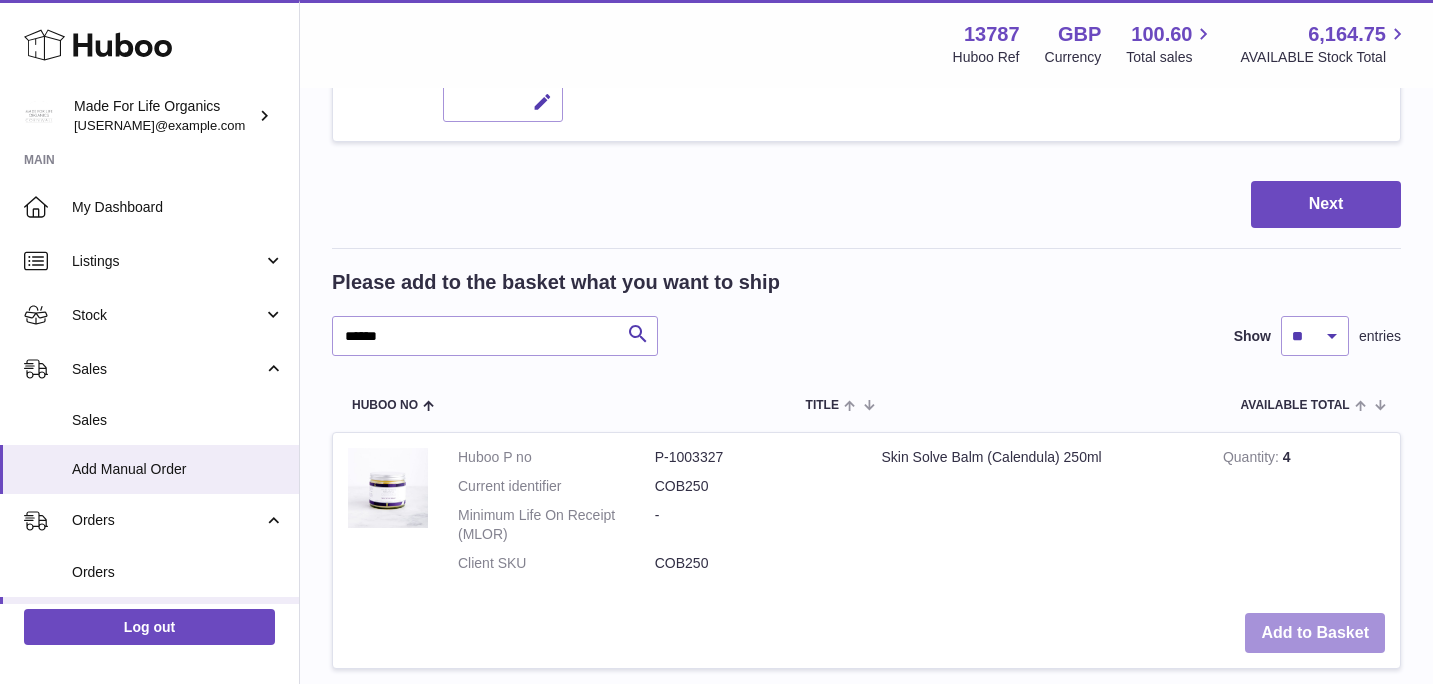 click on "Add to Basket" at bounding box center (1315, 633) 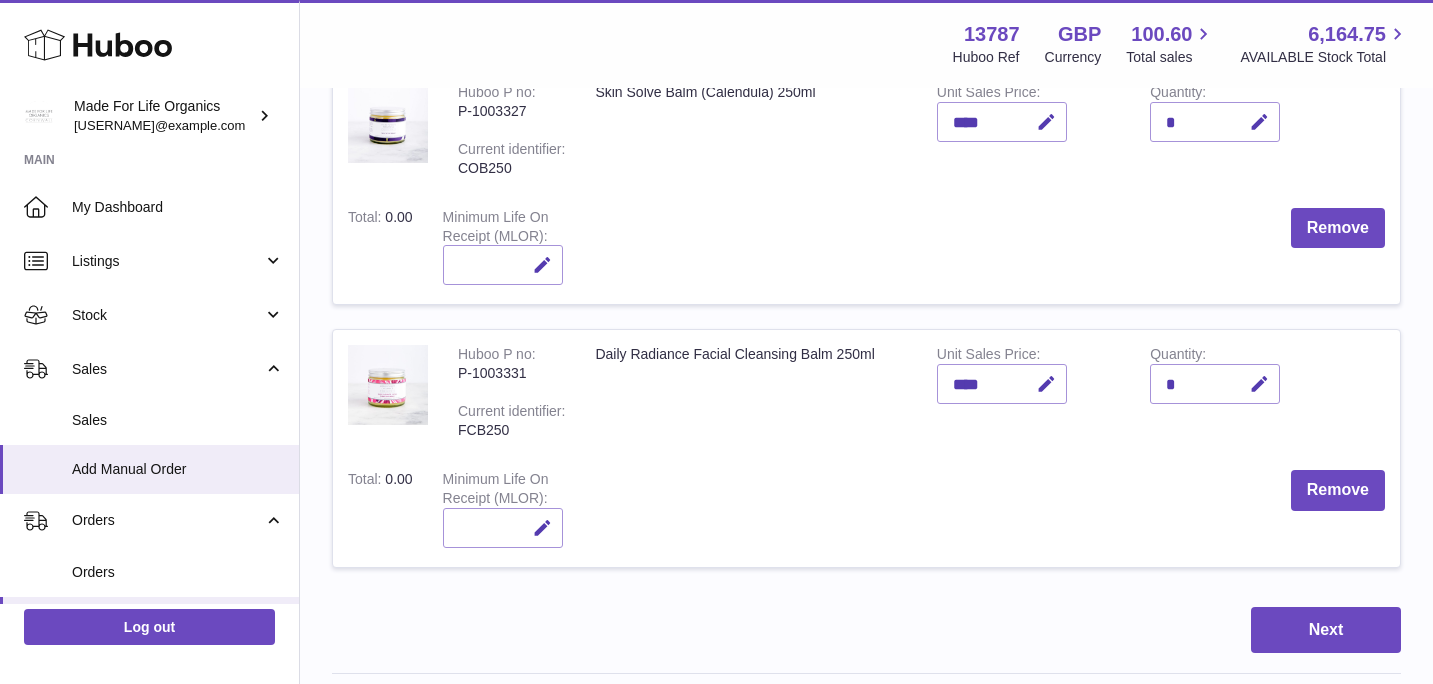 scroll, scrollTop: 298, scrollLeft: 0, axis: vertical 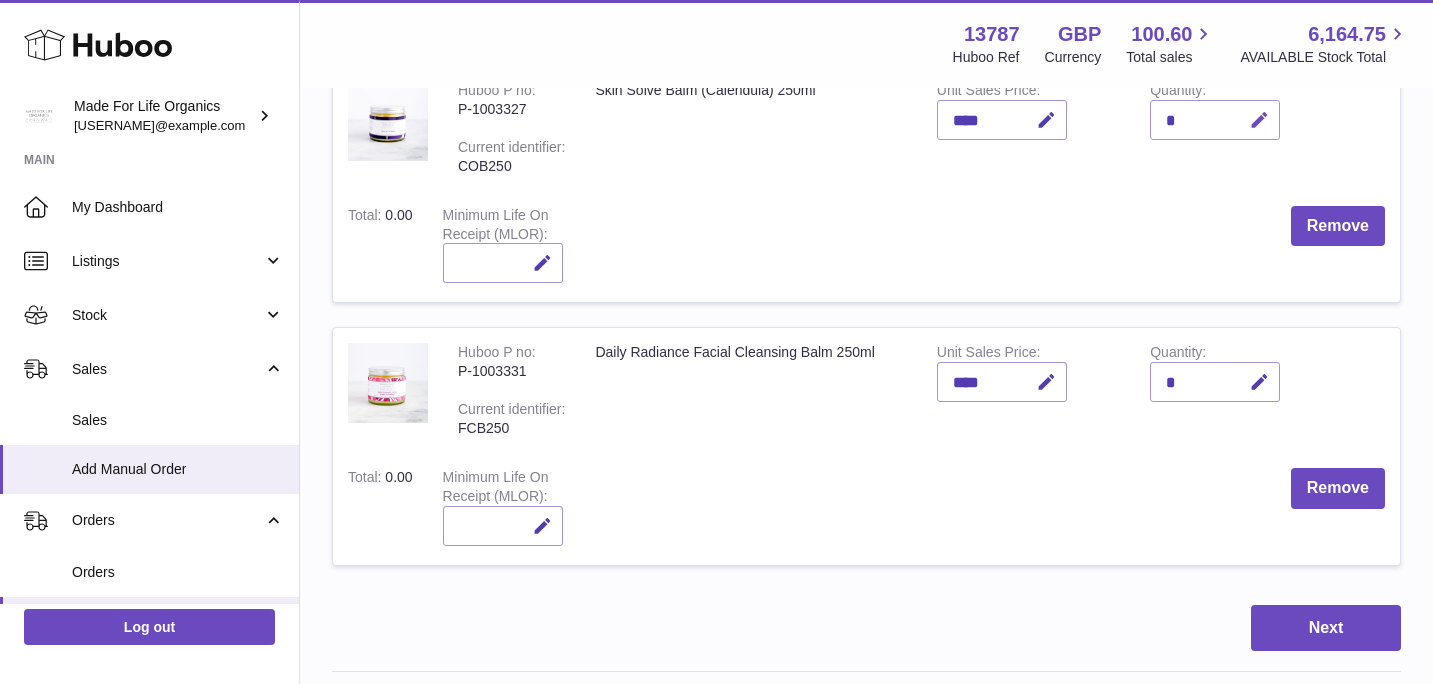 click at bounding box center [1259, 120] 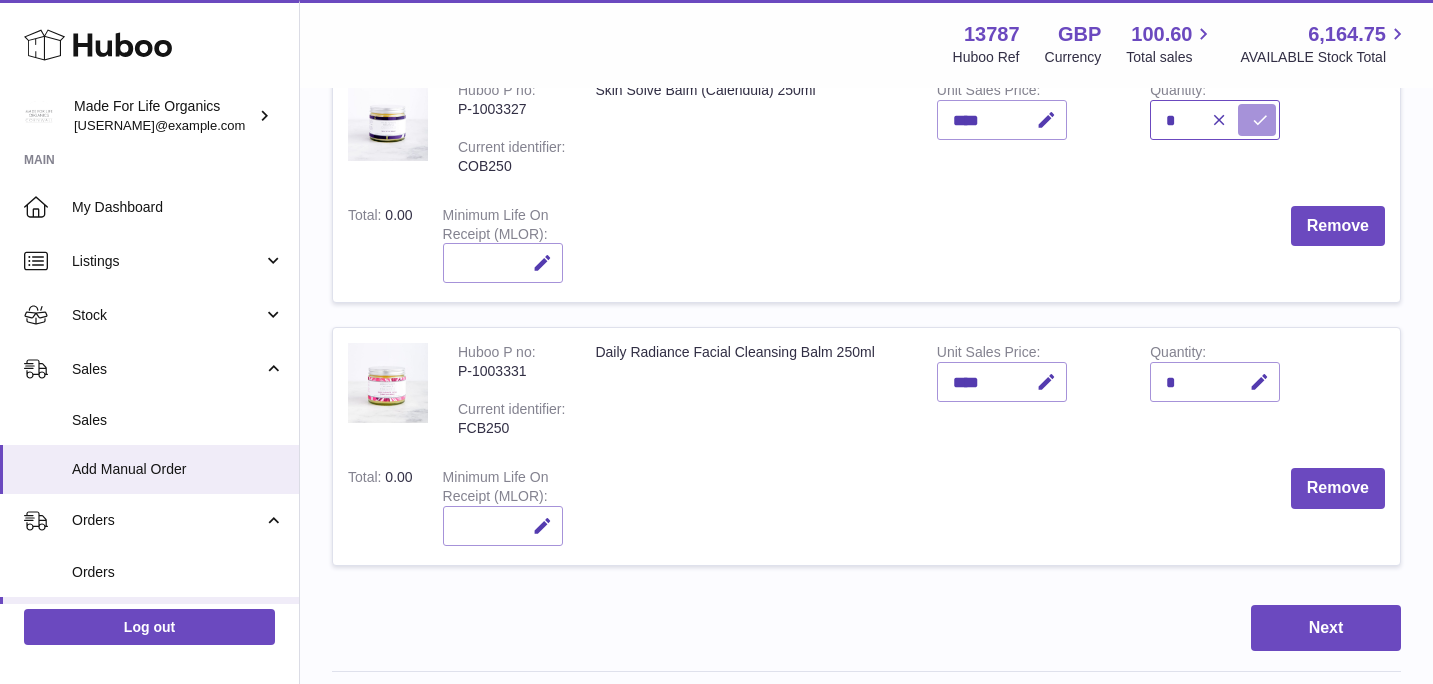 type on "*" 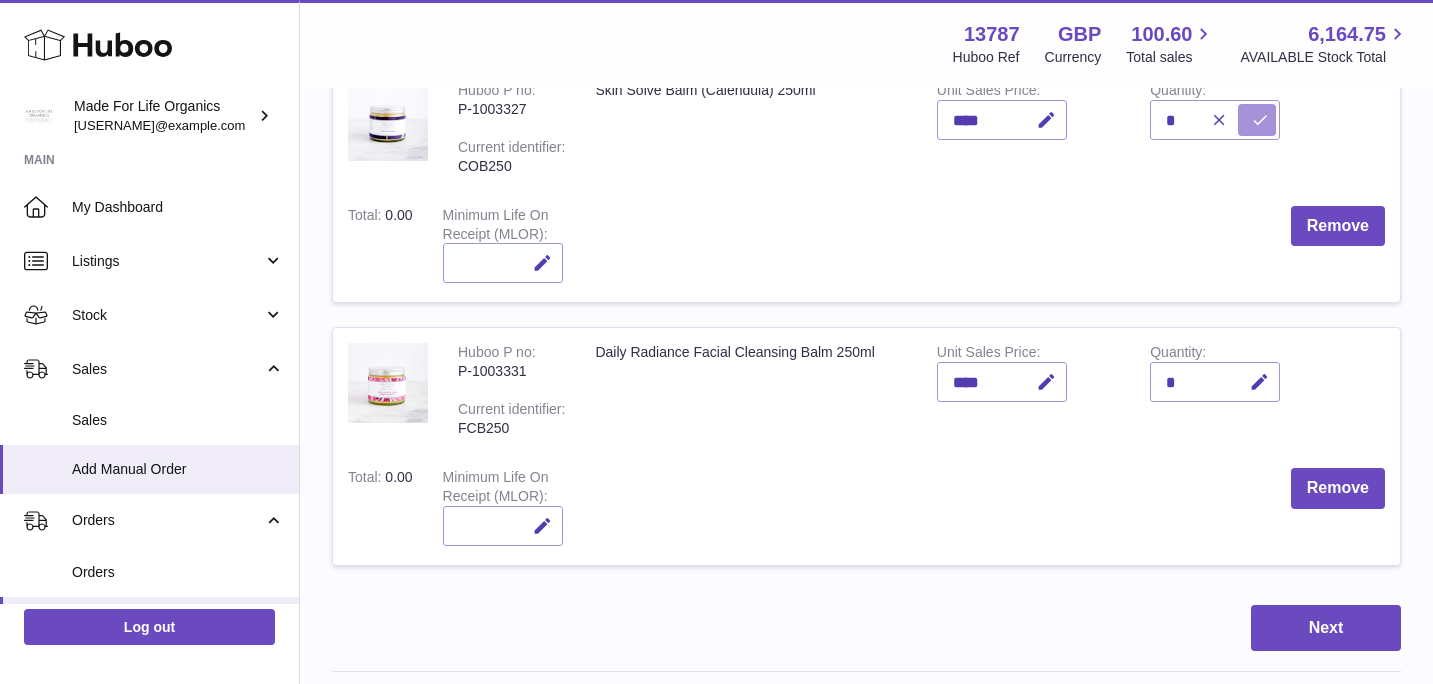 click at bounding box center (1260, 120) 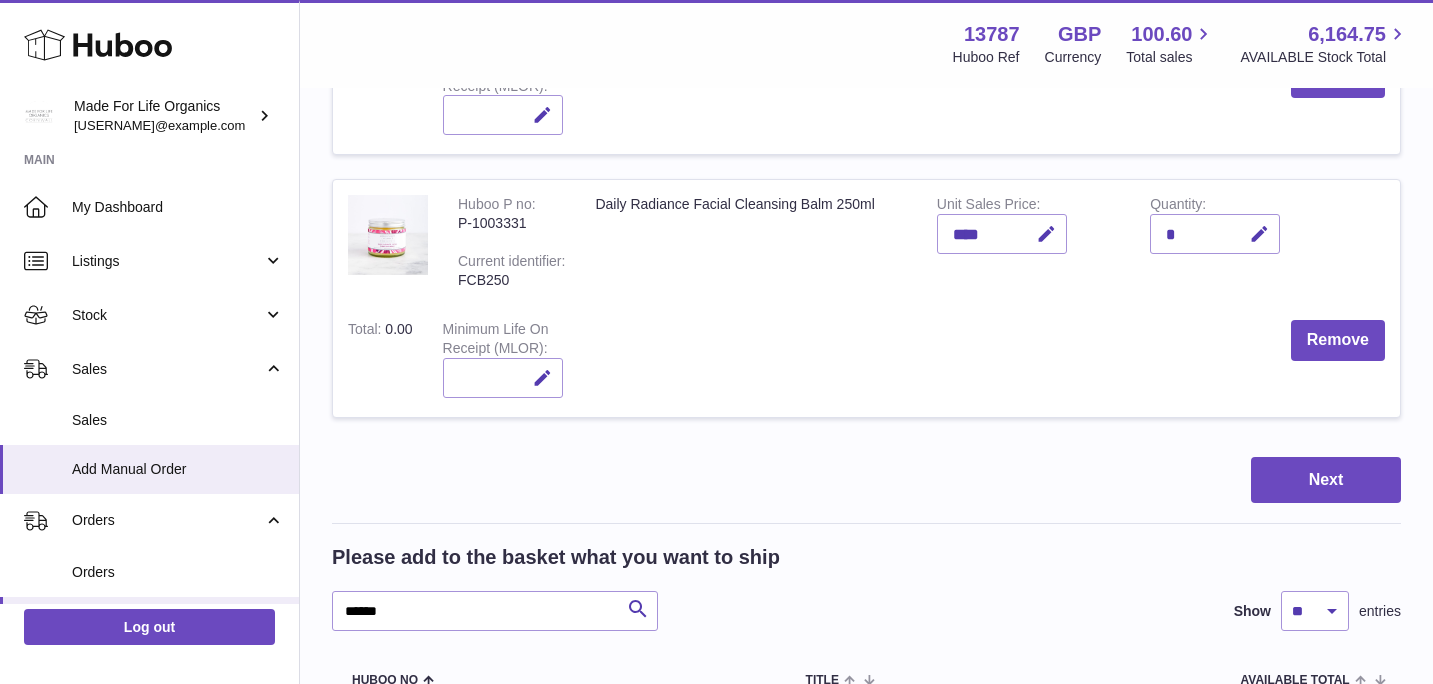scroll, scrollTop: 447, scrollLeft: 0, axis: vertical 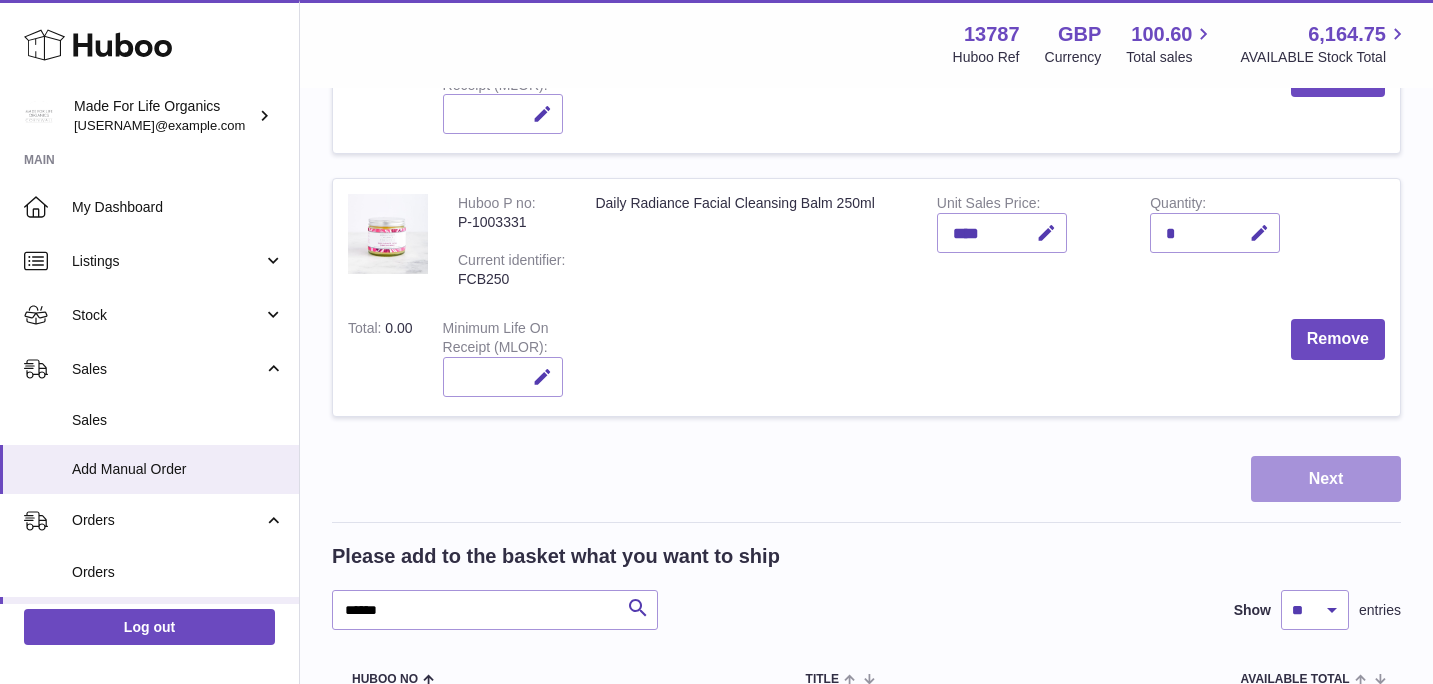 click on "Next" at bounding box center (1326, 479) 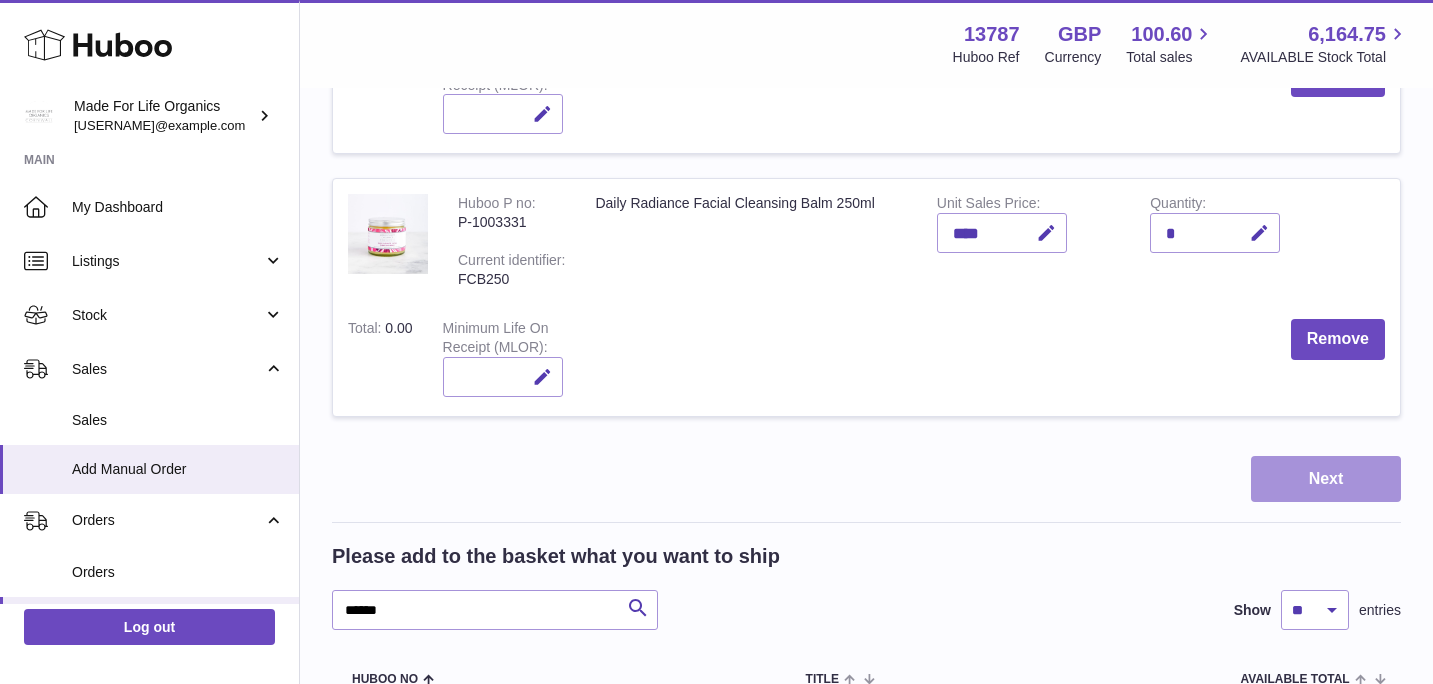 scroll, scrollTop: 0, scrollLeft: 0, axis: both 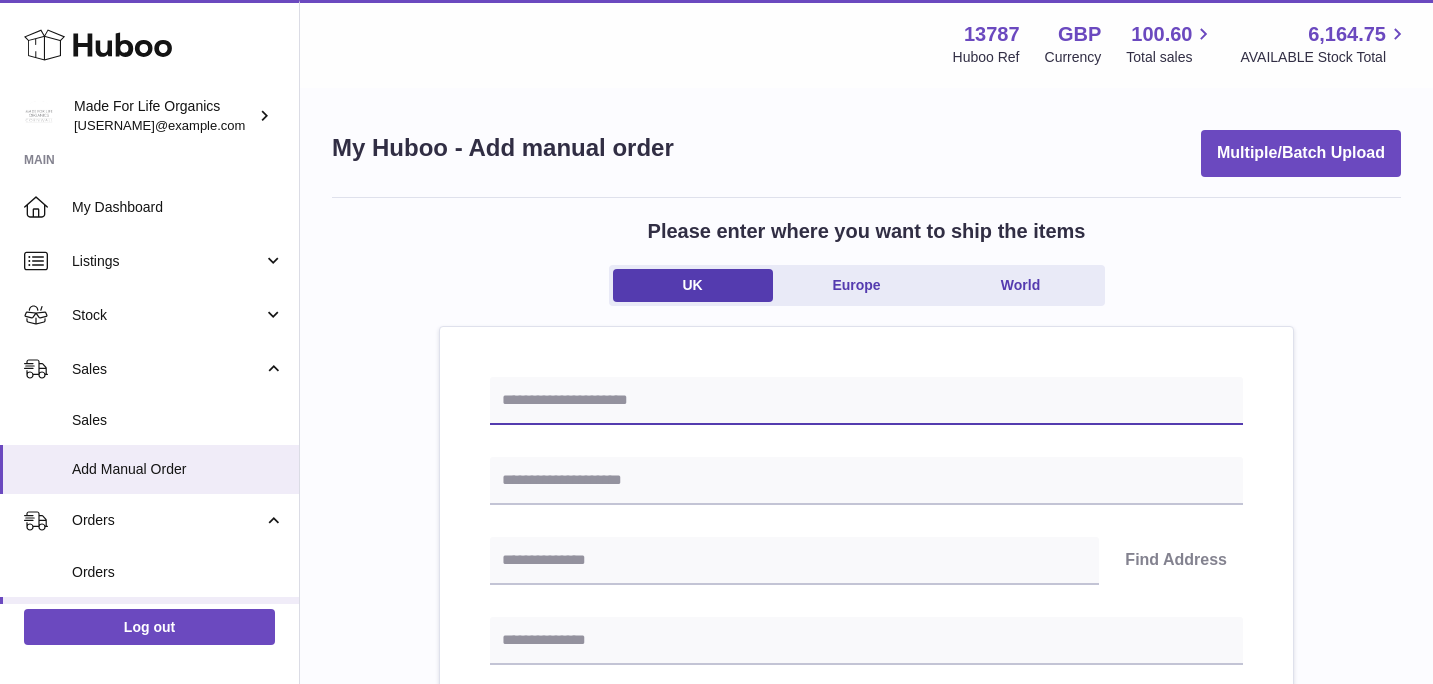 click at bounding box center (866, 401) 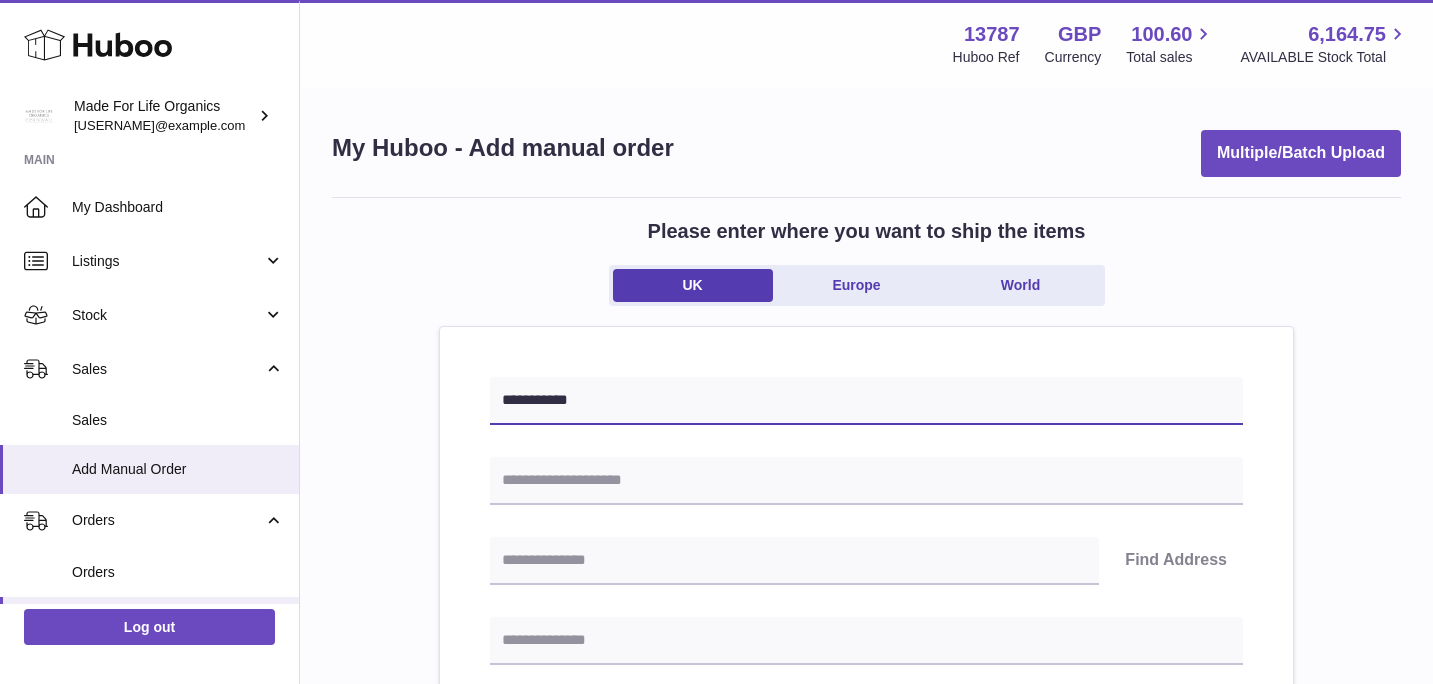 type on "**********" 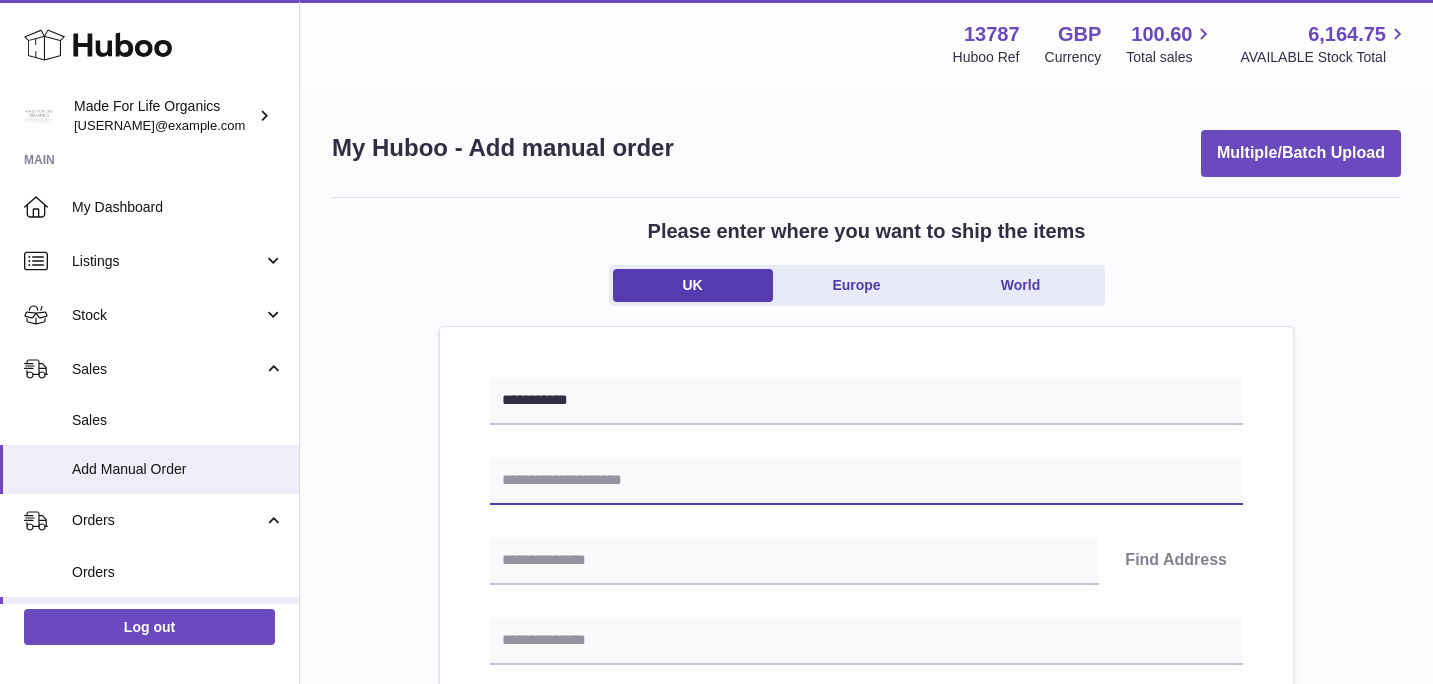 click at bounding box center [866, 481] 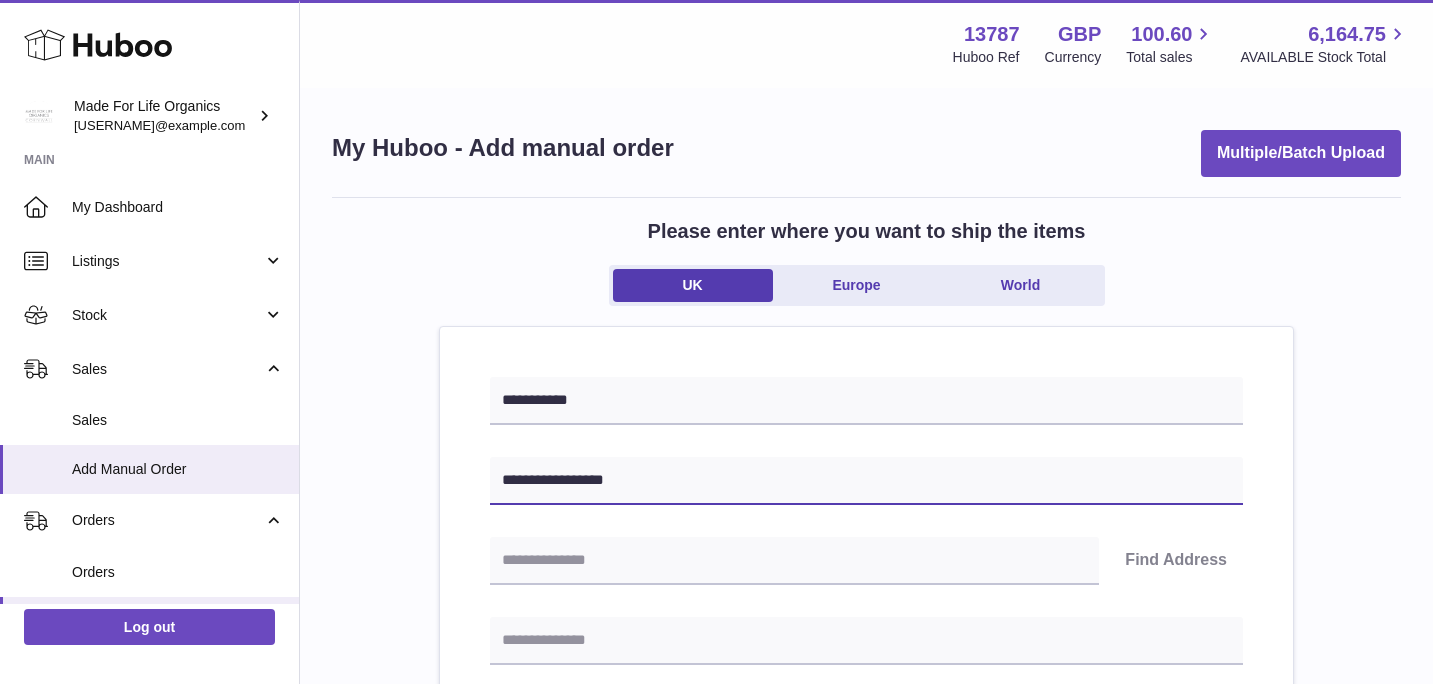 type on "**********" 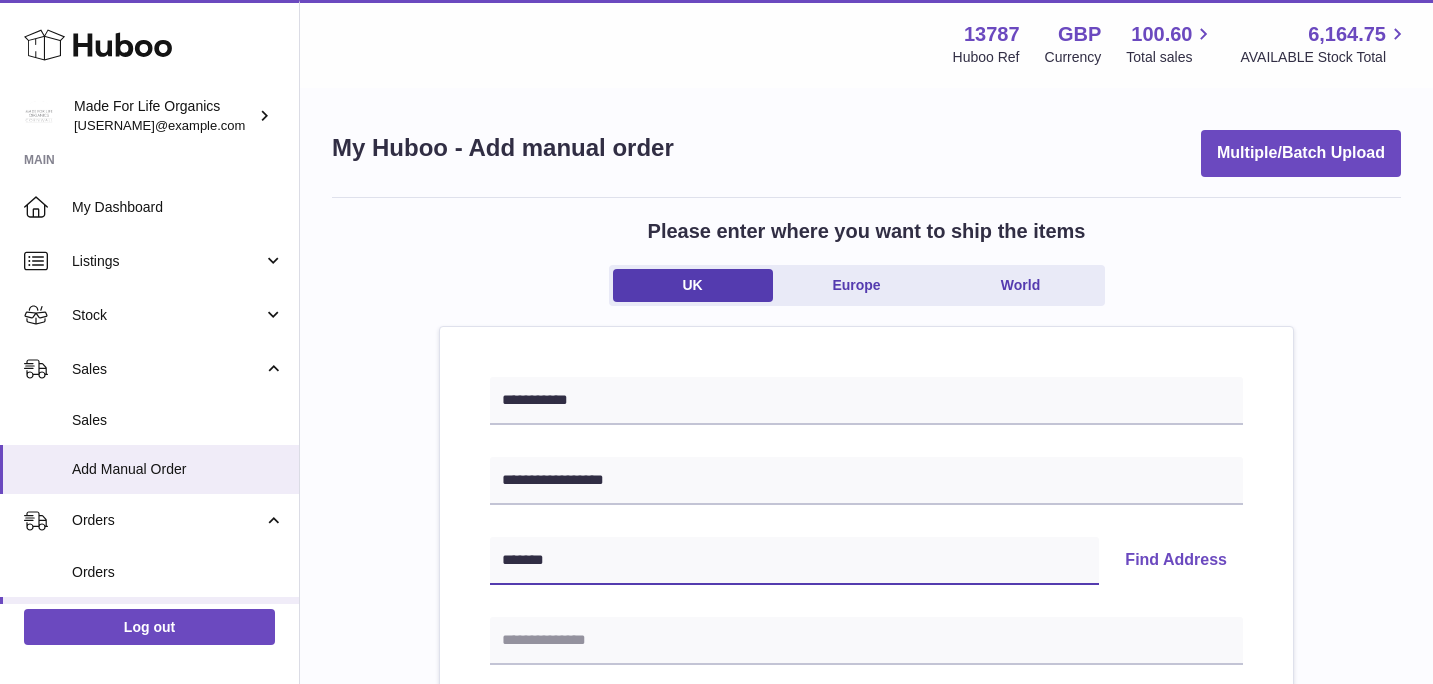 type on "*******" 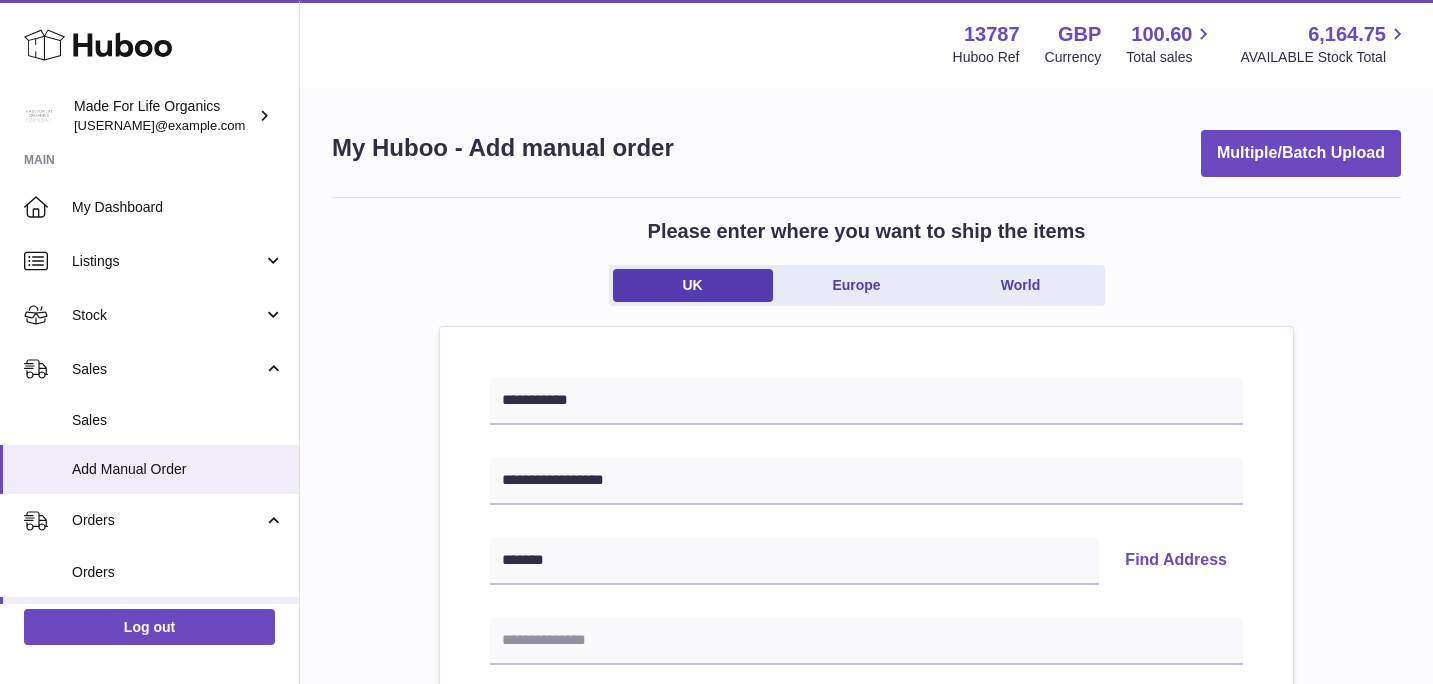 click on "Find Address" at bounding box center (1176, 561) 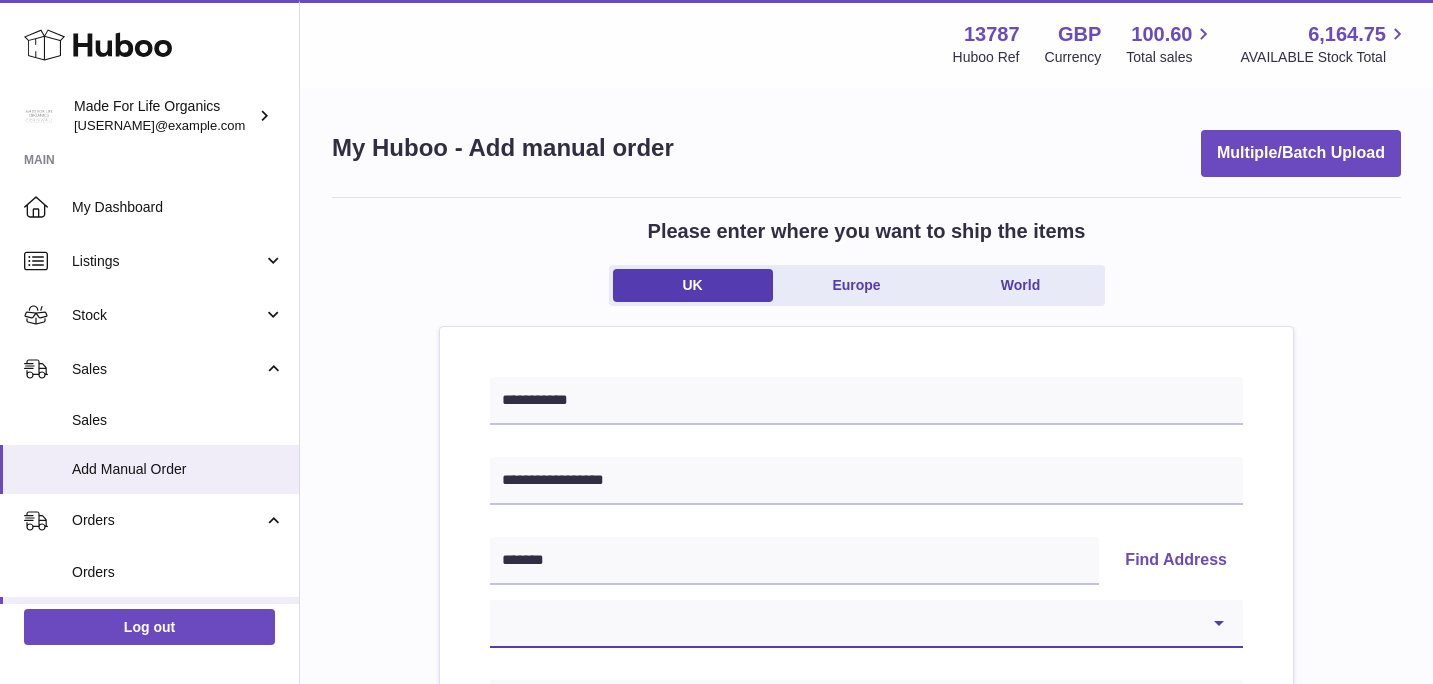 click on "**********" at bounding box center [866, 624] 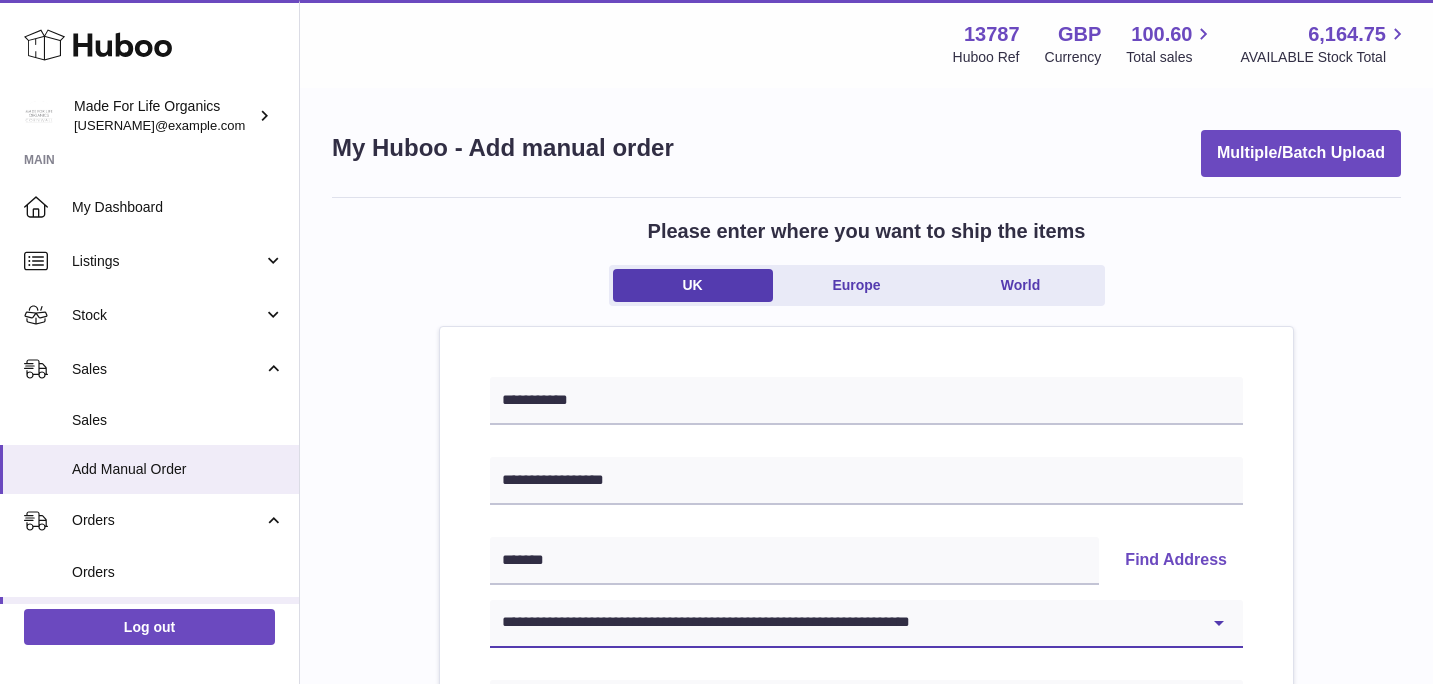 type on "**********" 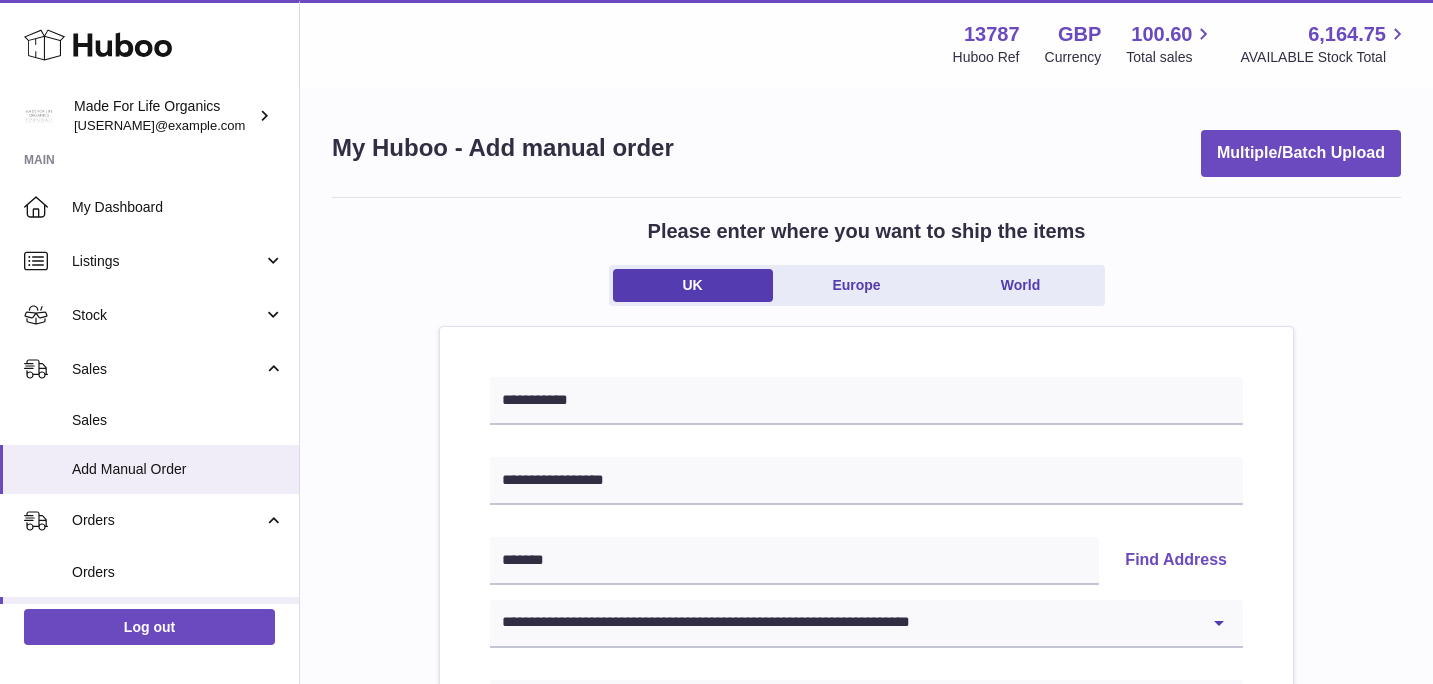 click on "**********" at bounding box center (866, 925) 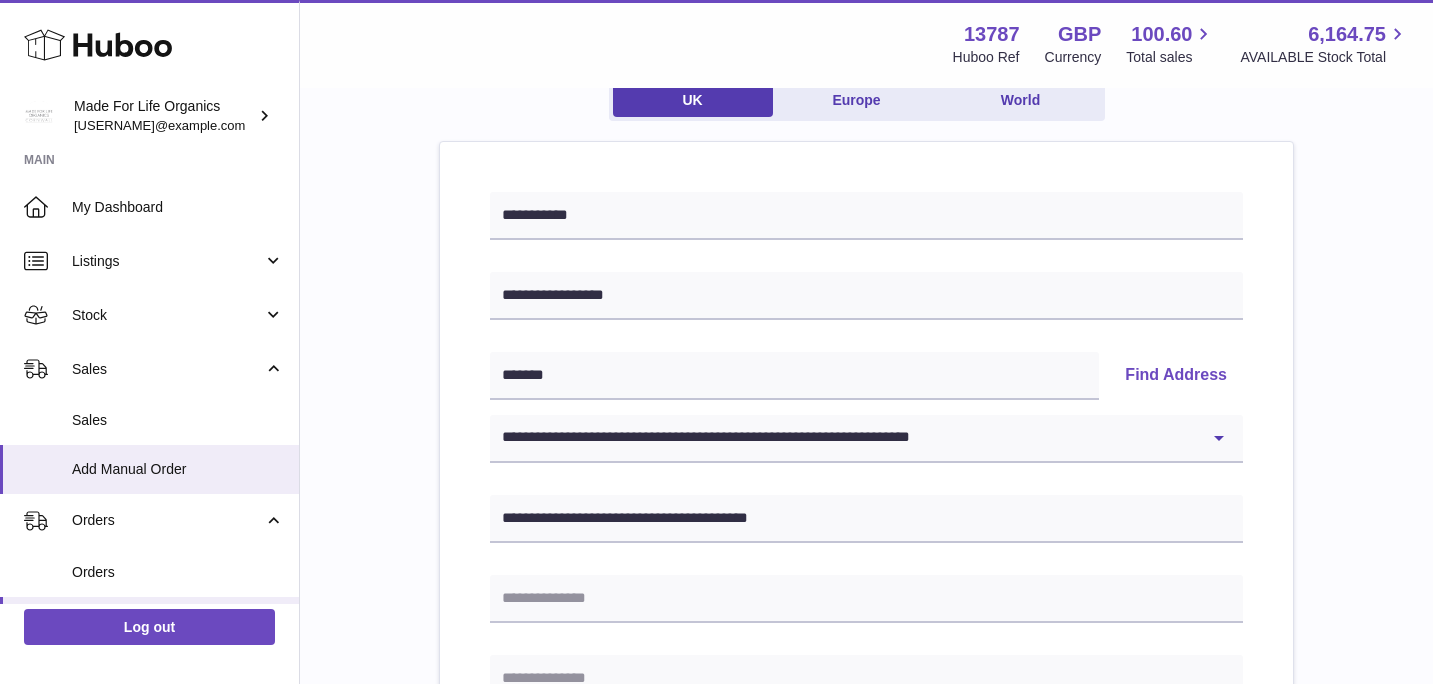 scroll, scrollTop: 189, scrollLeft: 0, axis: vertical 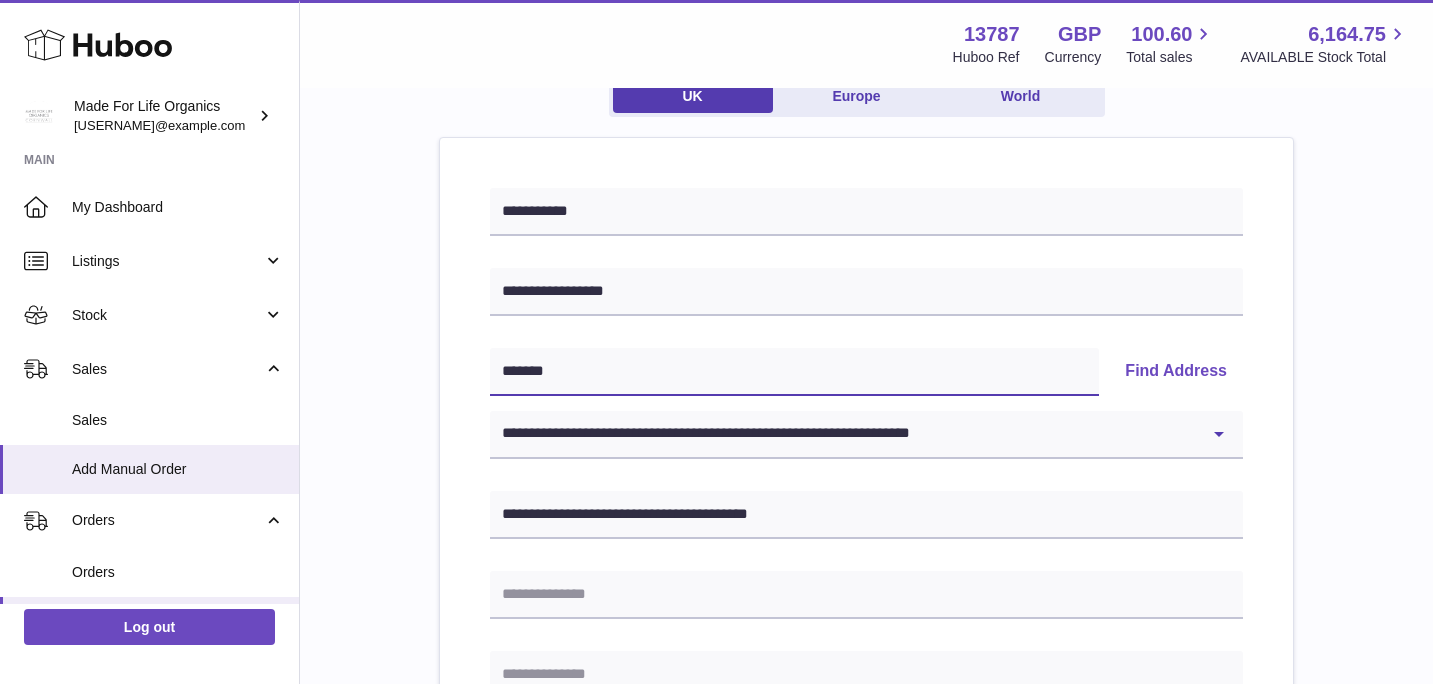 click on "*******" at bounding box center [794, 372] 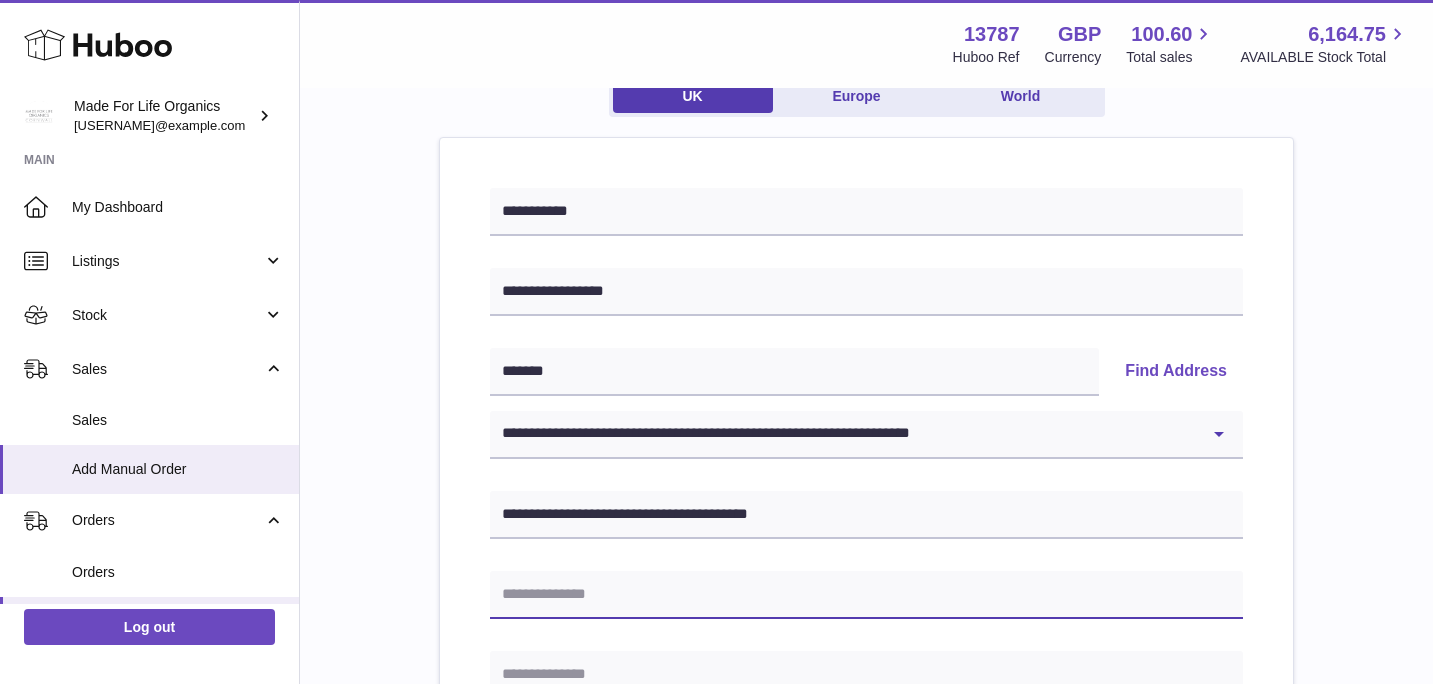 click at bounding box center [866, 595] 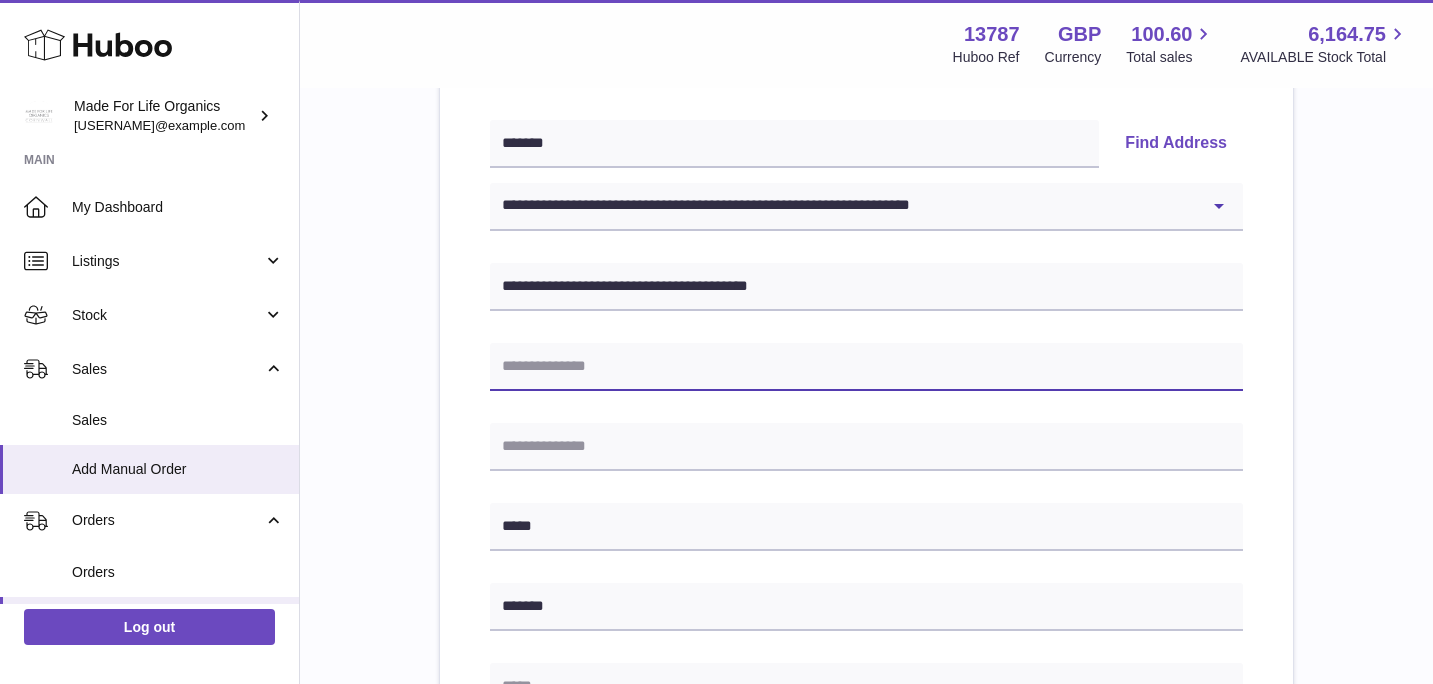 scroll, scrollTop: 427, scrollLeft: 0, axis: vertical 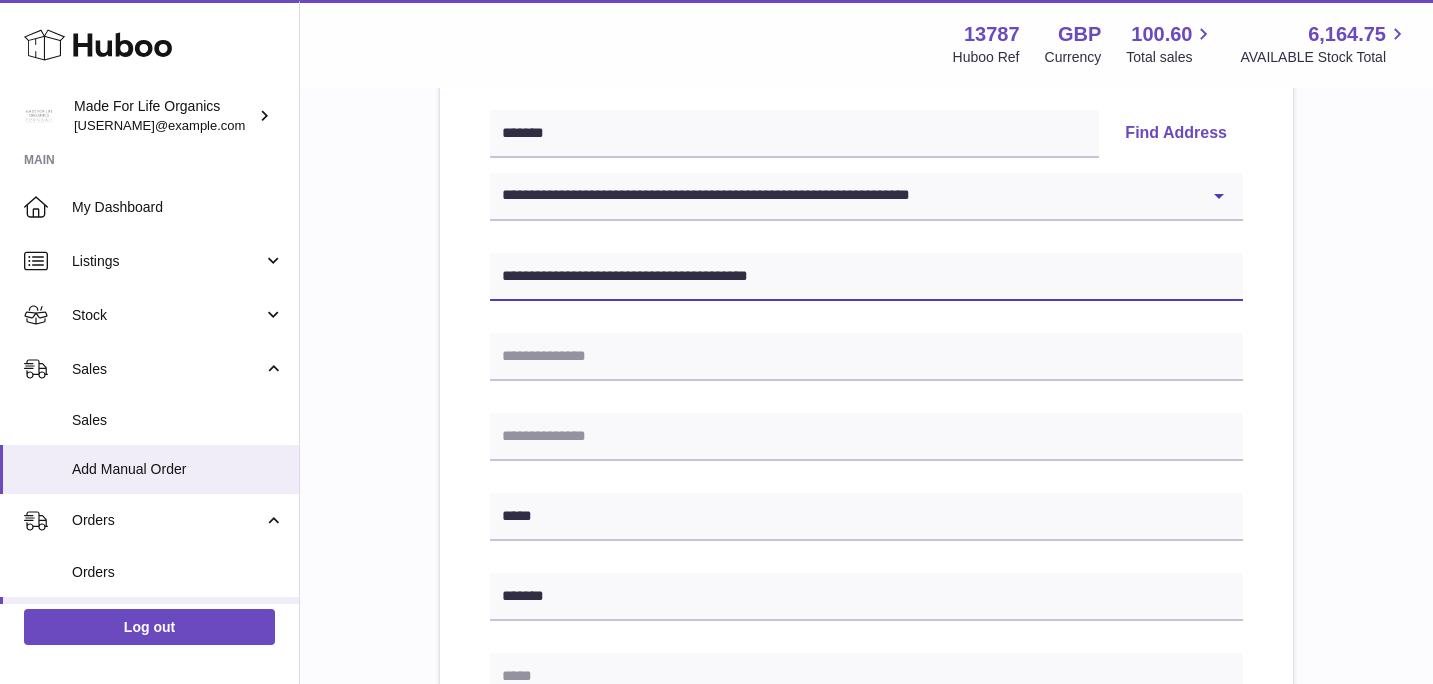 drag, startPoint x: 812, startPoint y: 279, endPoint x: 408, endPoint y: 268, distance: 404.14972 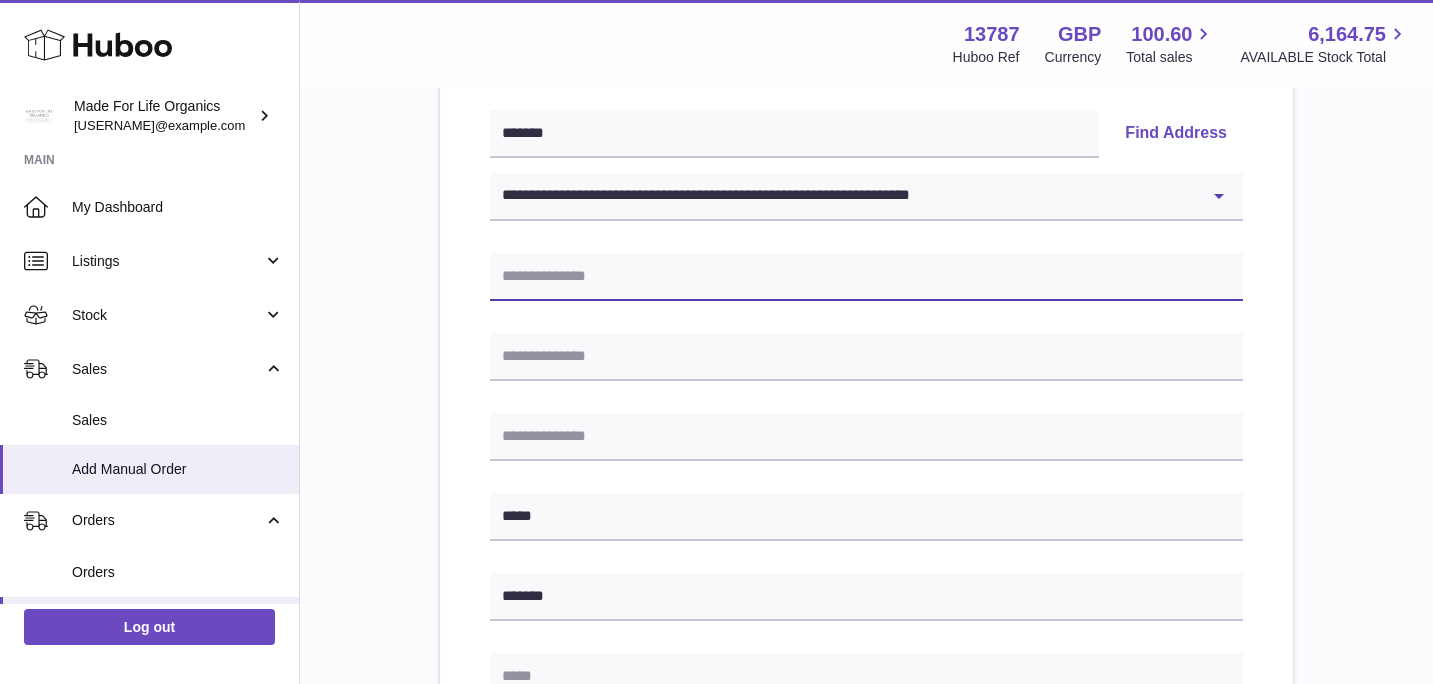 type 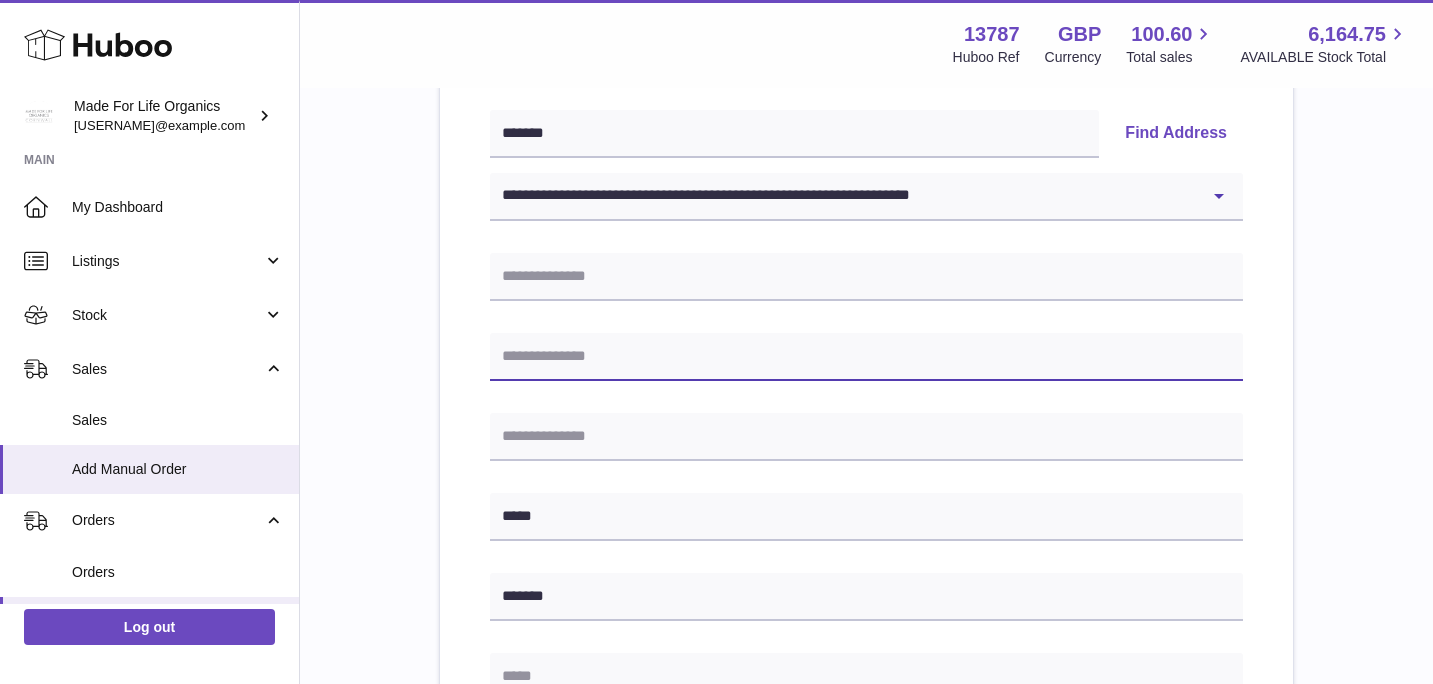 click at bounding box center (866, 357) 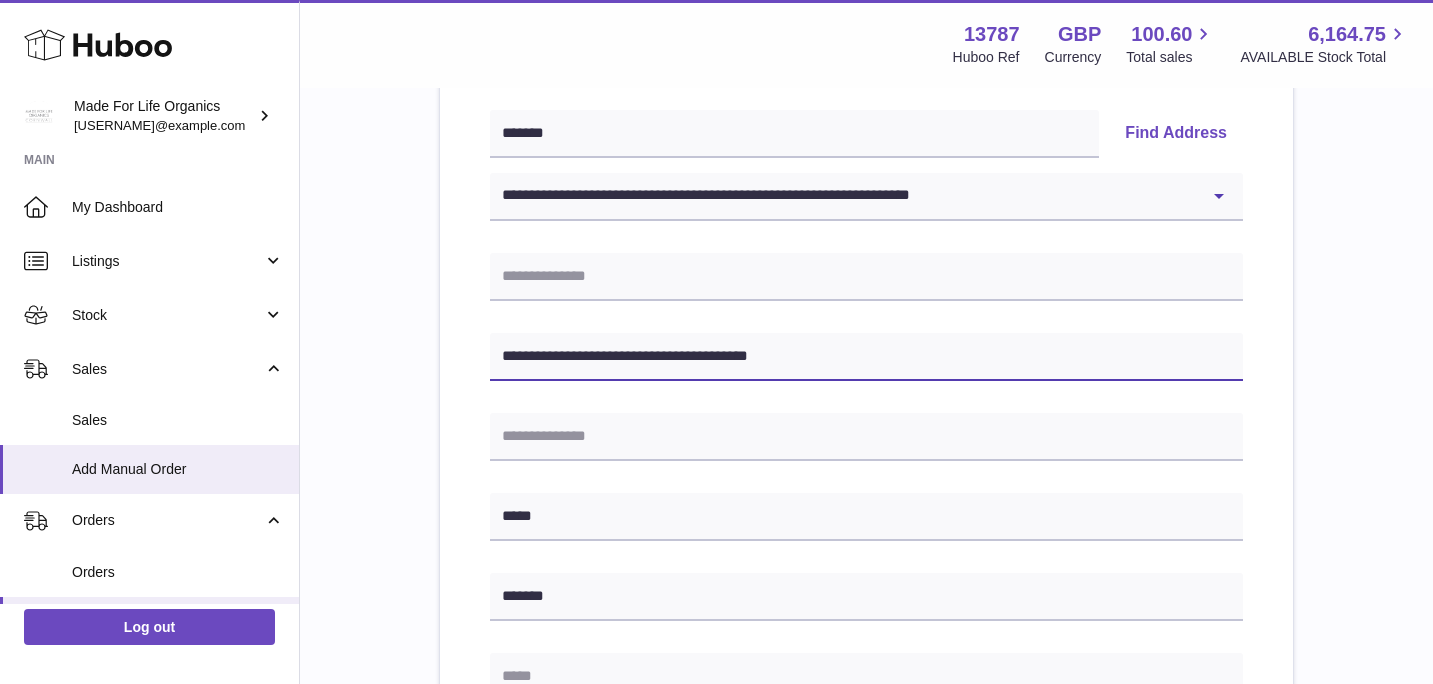 type on "**********" 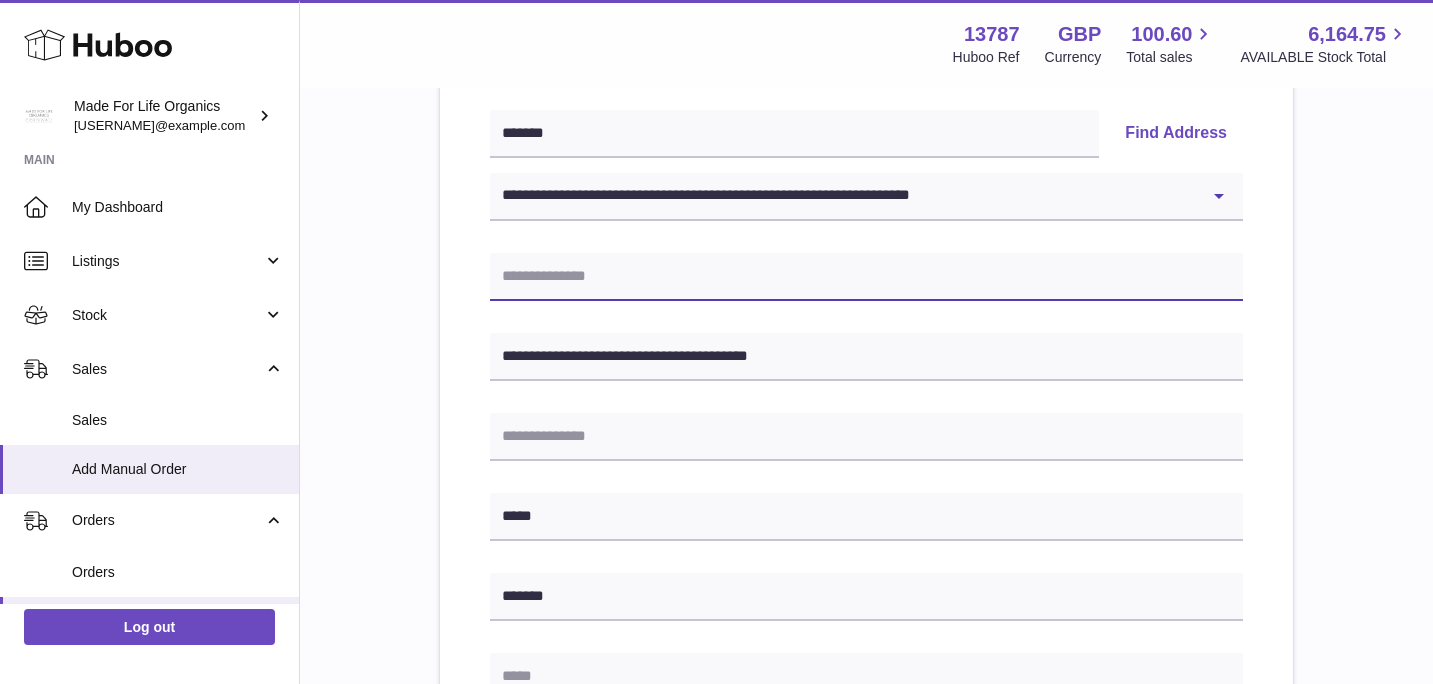 click at bounding box center (866, 277) 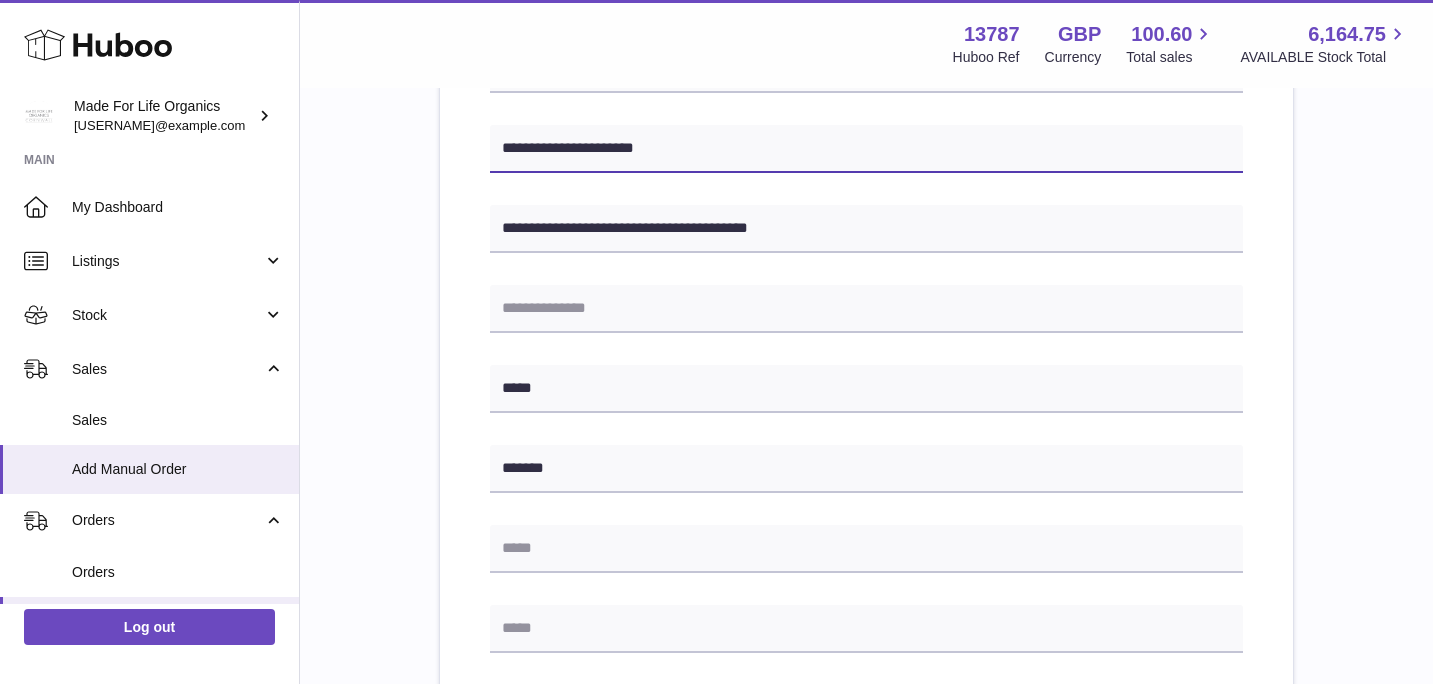 scroll, scrollTop: 561, scrollLeft: 0, axis: vertical 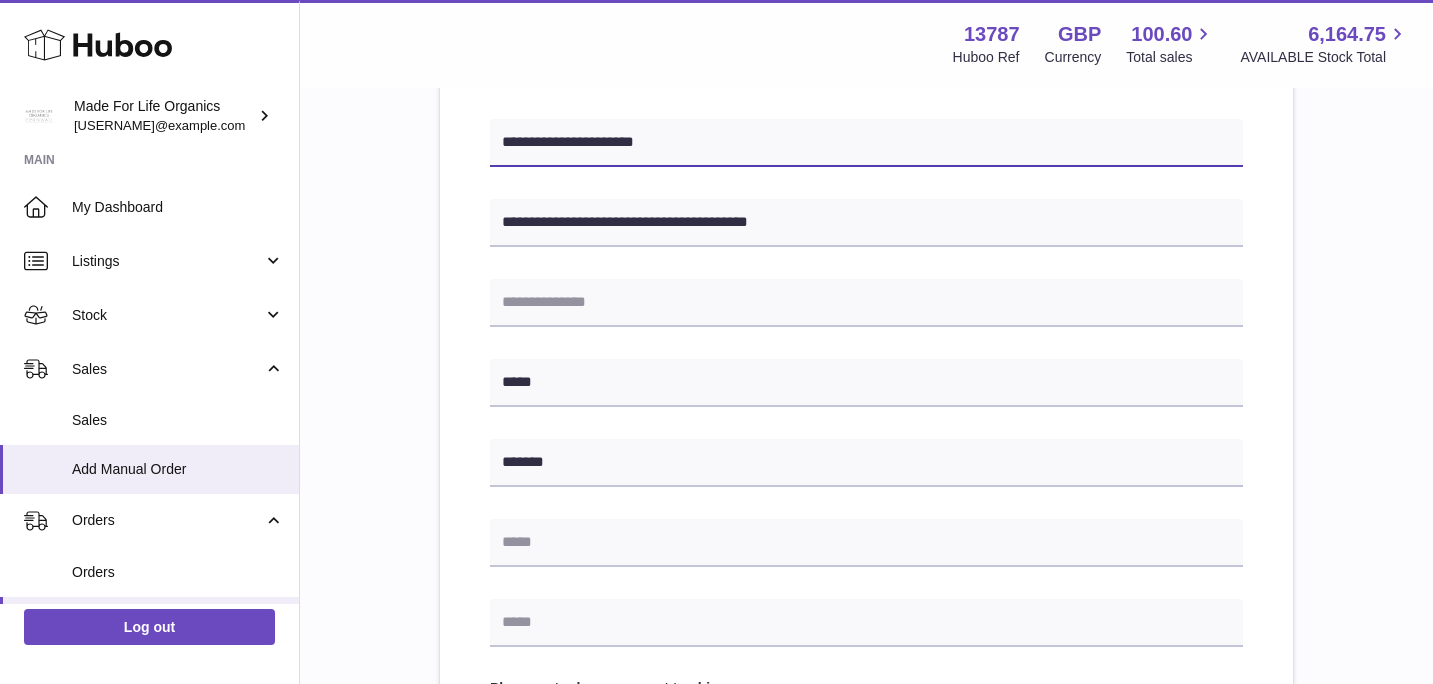 type on "**********" 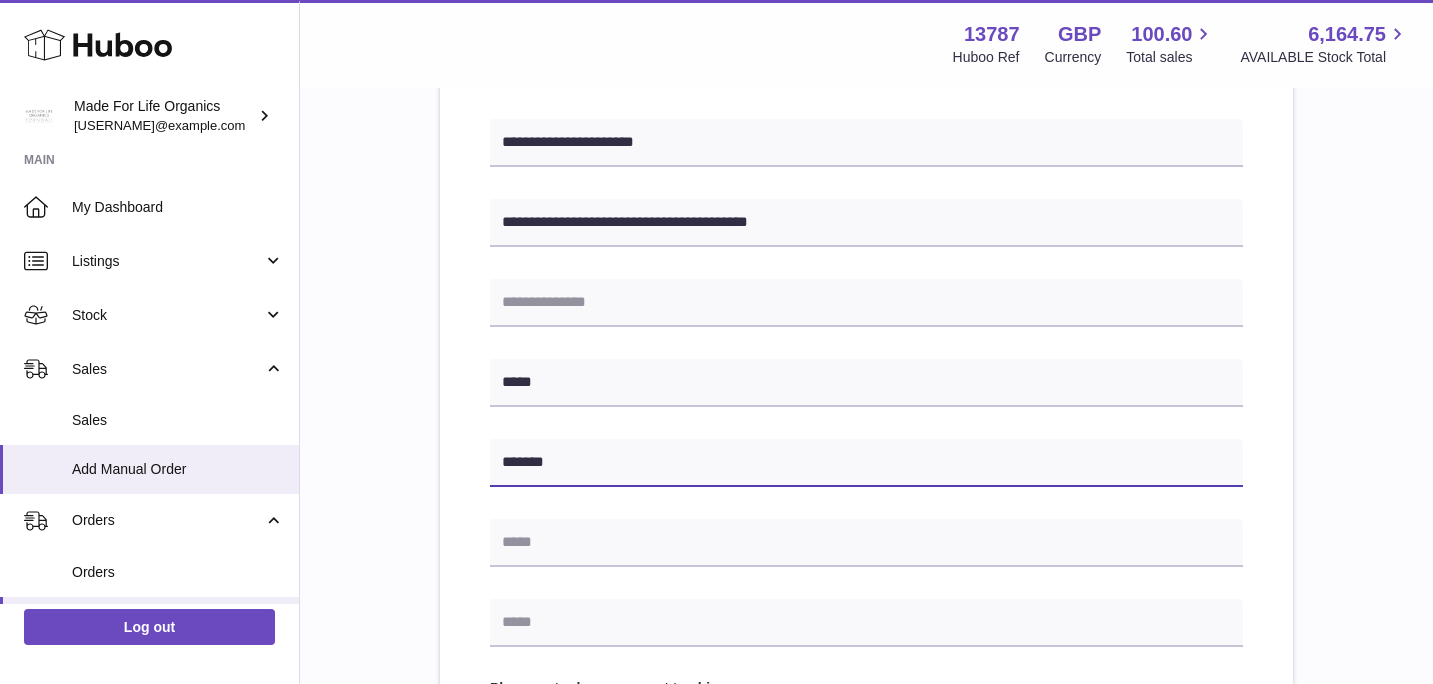 click on "*******" at bounding box center [866, 463] 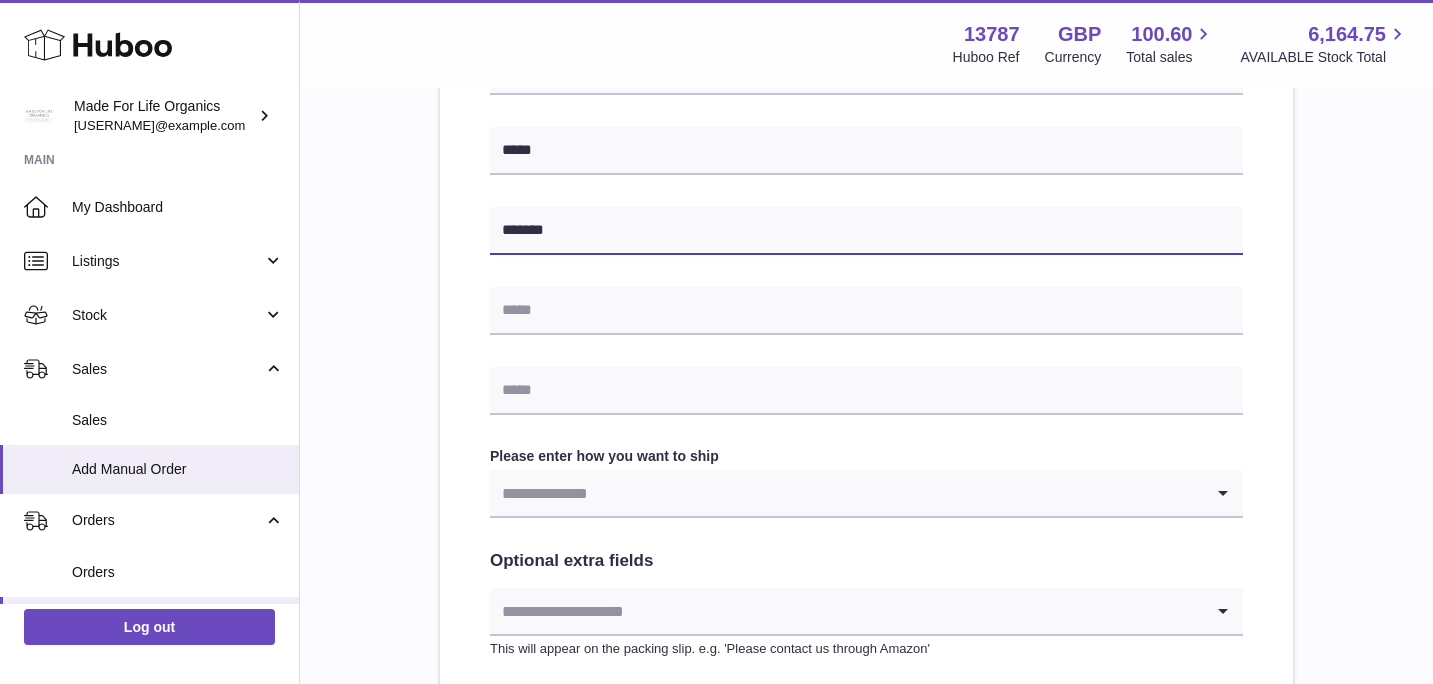 scroll, scrollTop: 776, scrollLeft: 0, axis: vertical 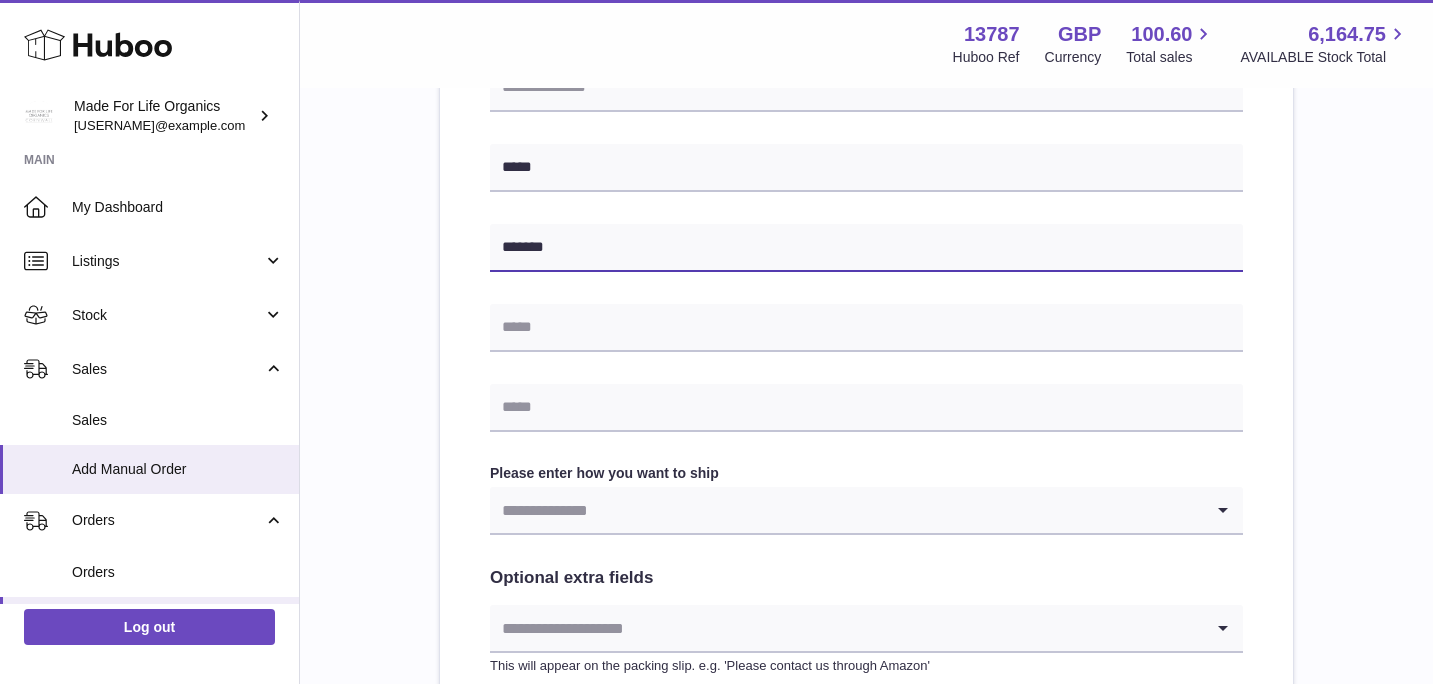 type on "*******" 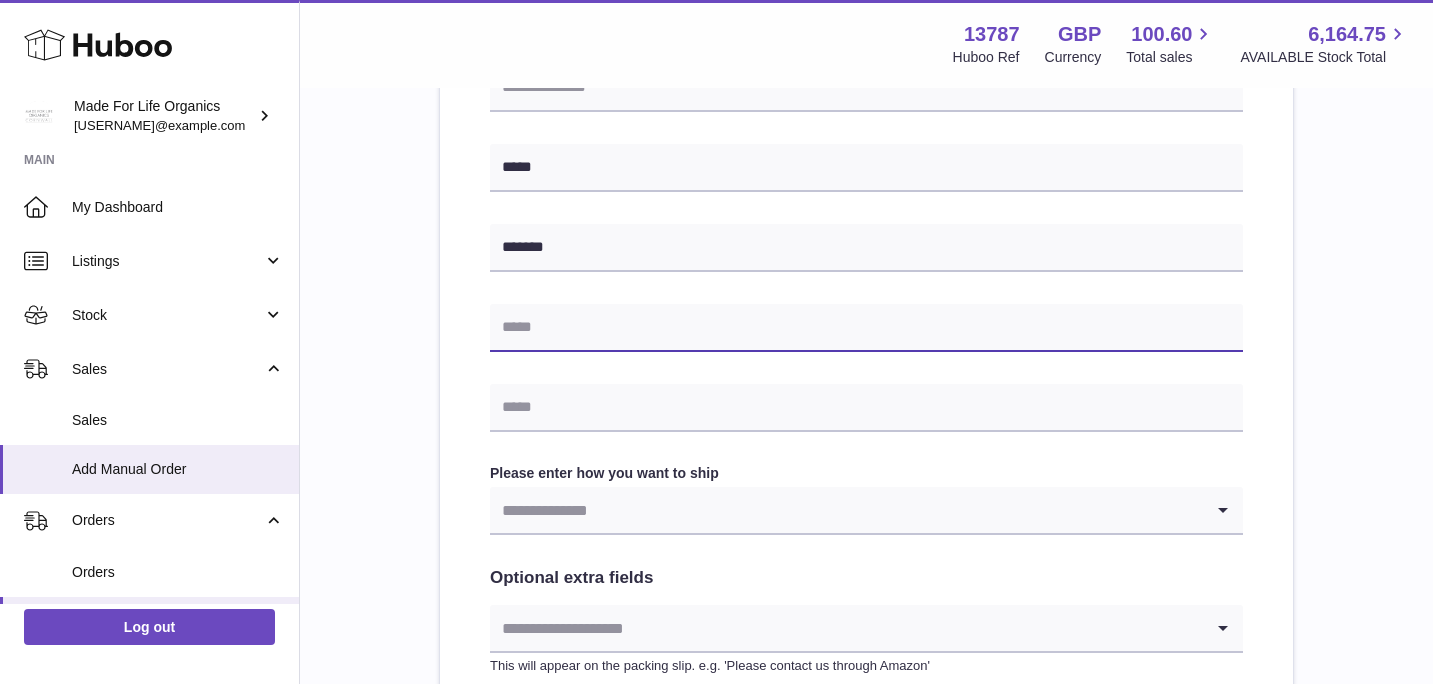click at bounding box center [866, 328] 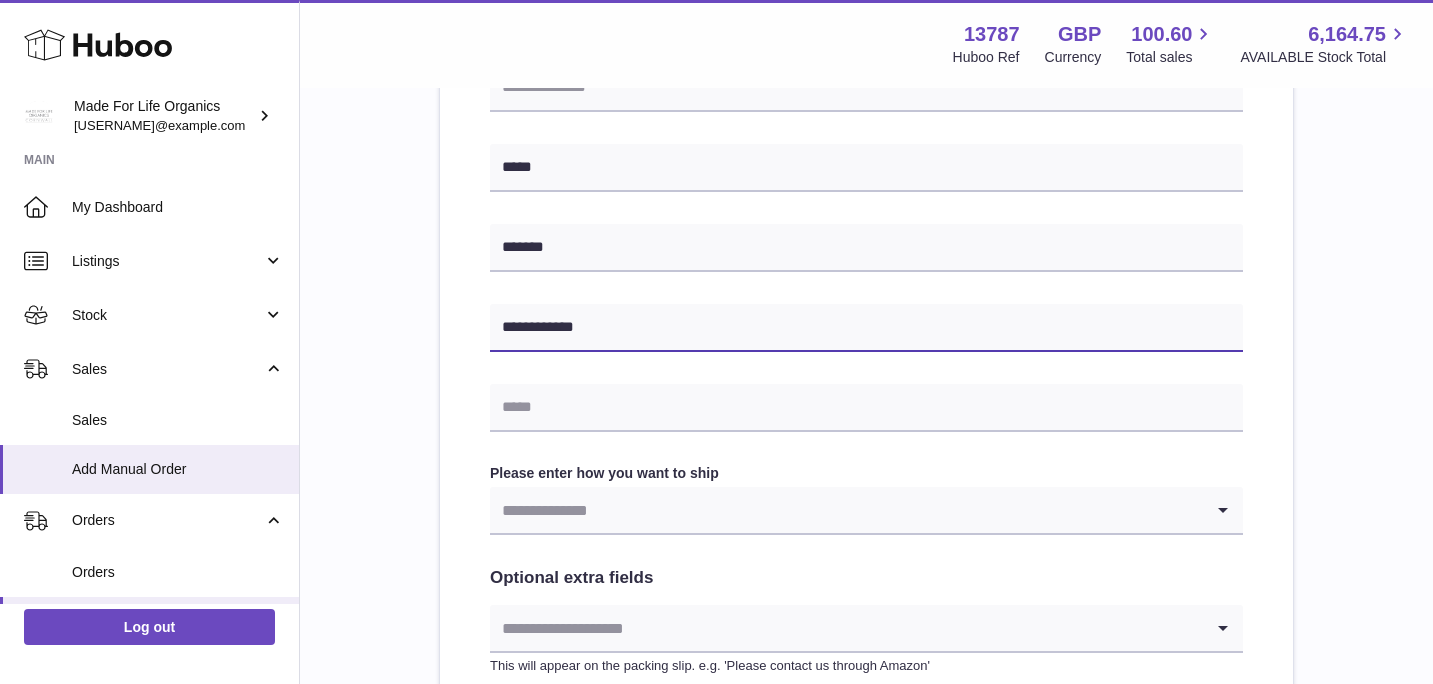 type on "**********" 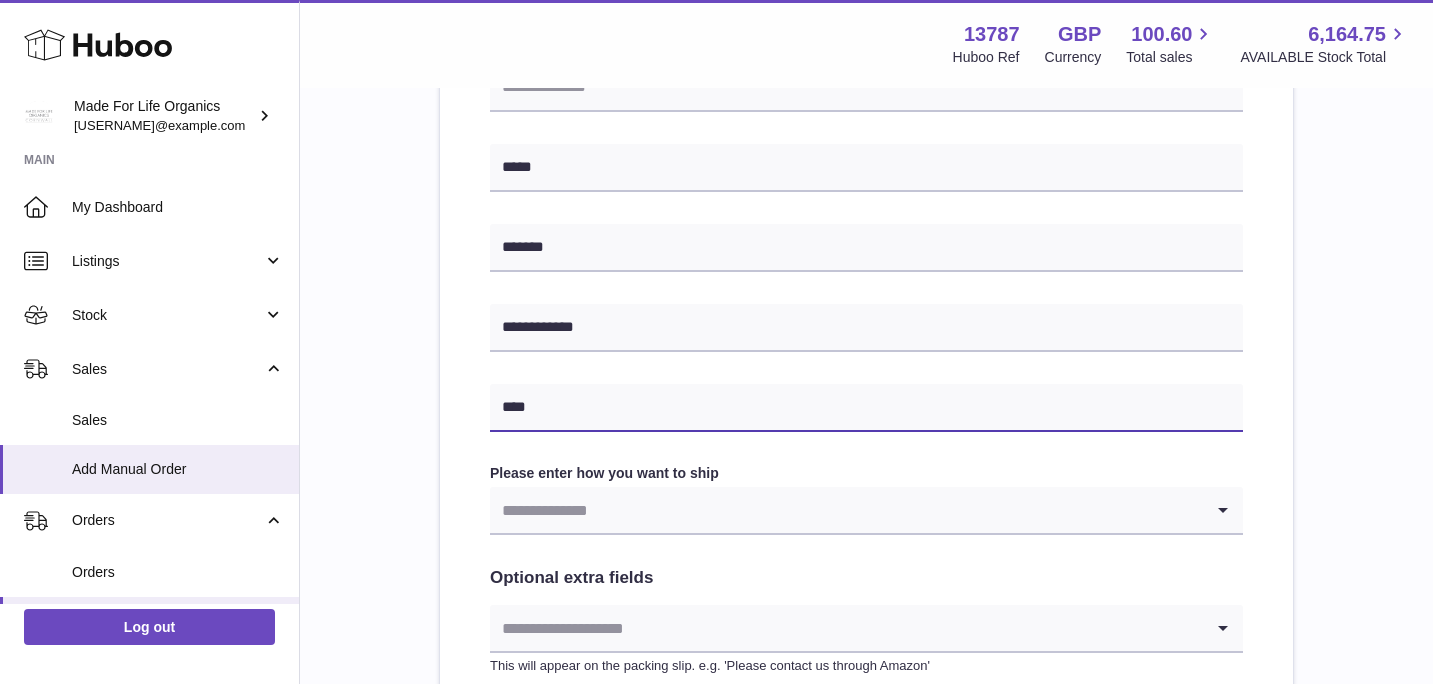 type on "**********" 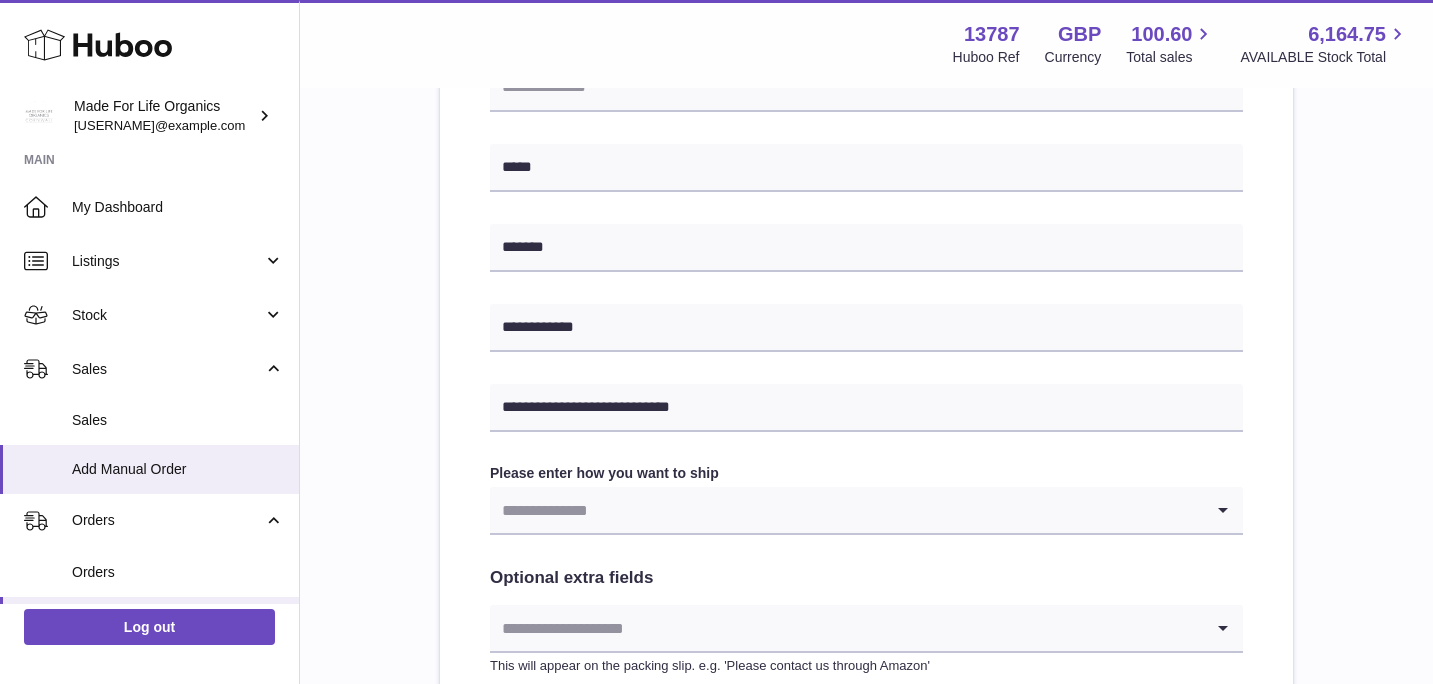 click at bounding box center [846, 510] 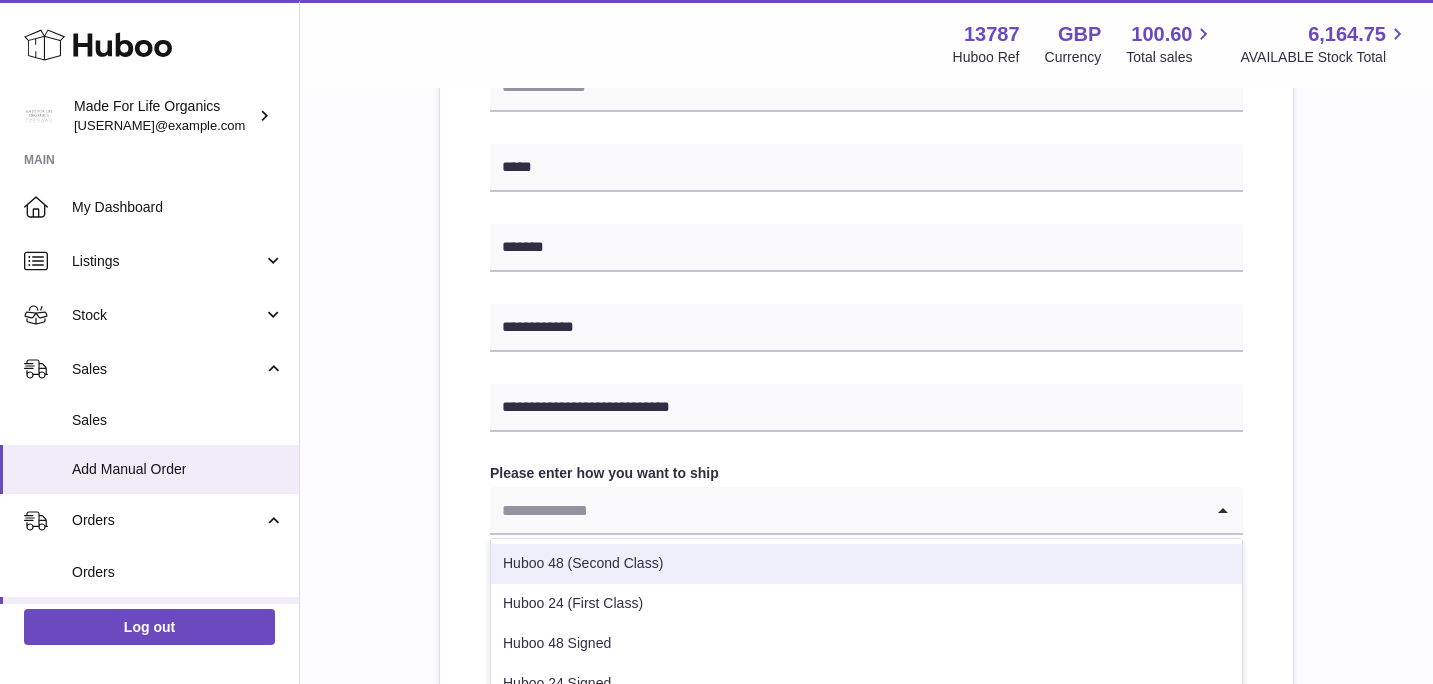 click on "Huboo 48 (Second Class)" at bounding box center [866, 564] 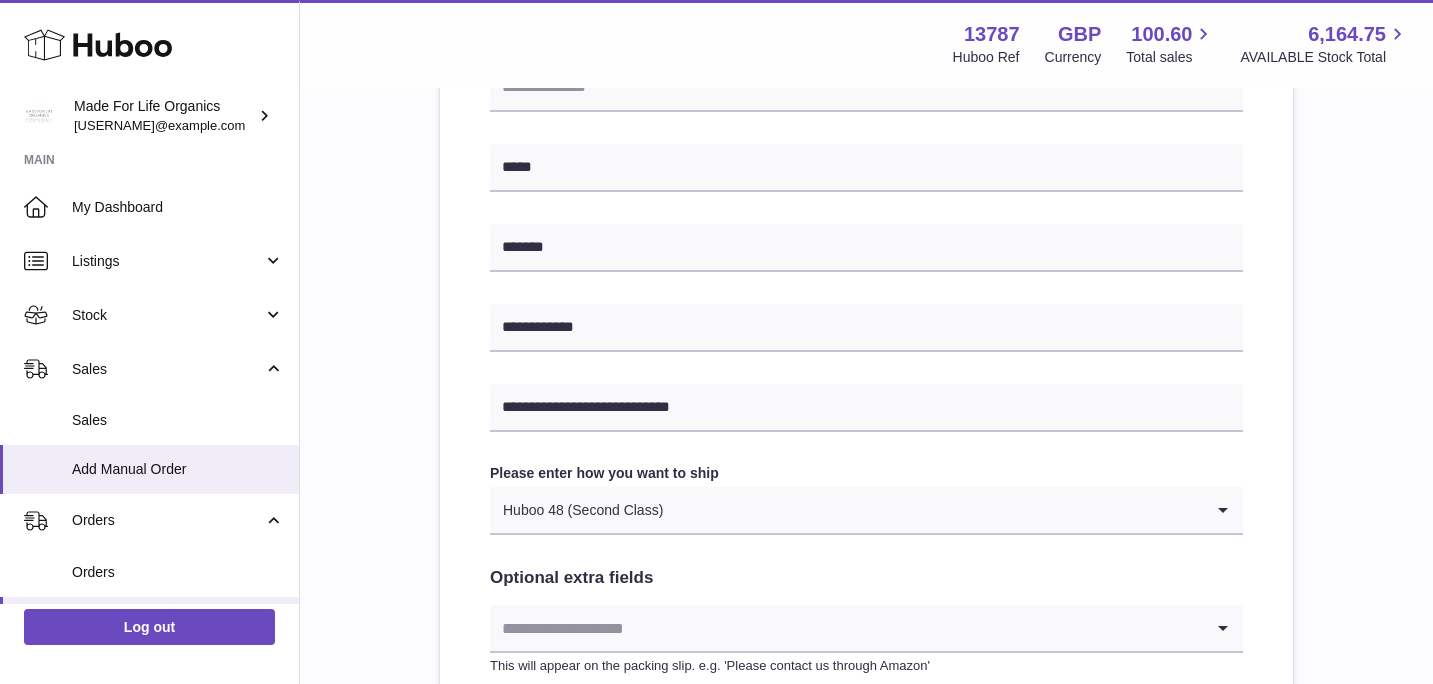 click on "**********" at bounding box center [866, 149] 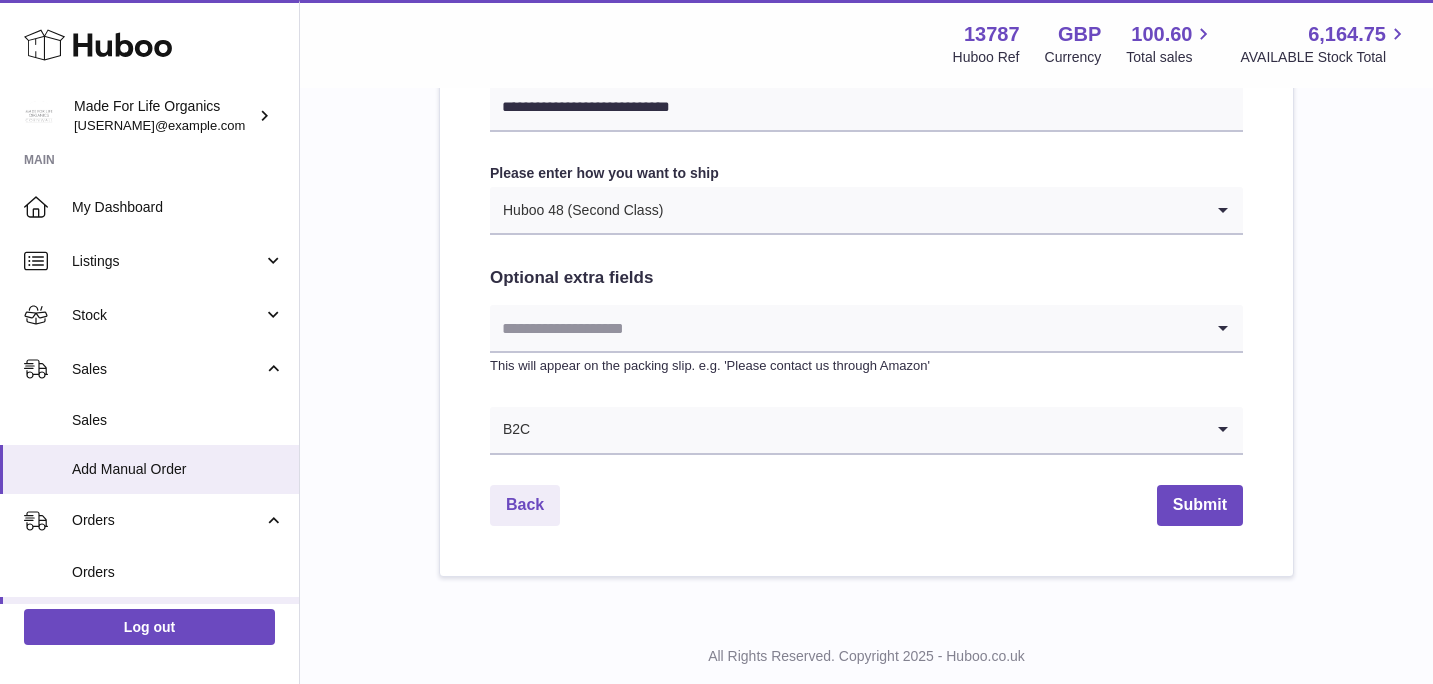 scroll, scrollTop: 1126, scrollLeft: 0, axis: vertical 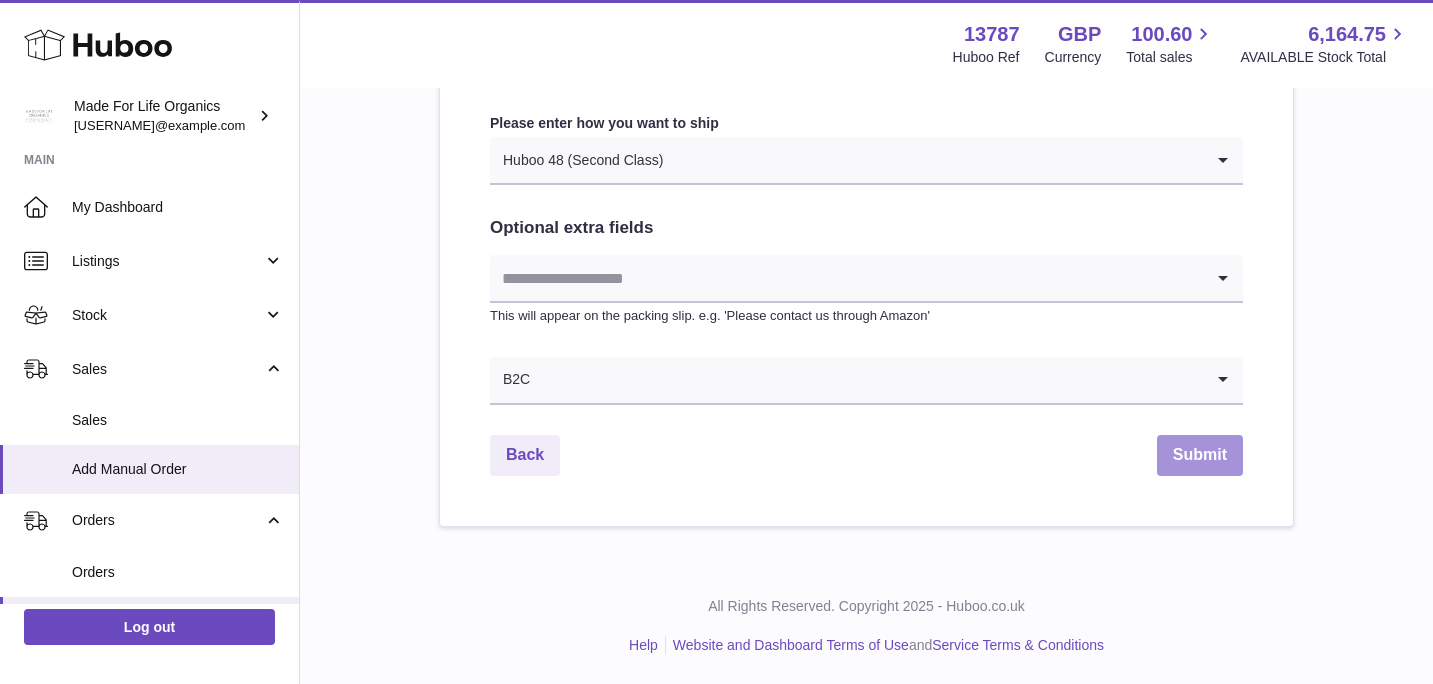 click on "Submit" at bounding box center (1200, 455) 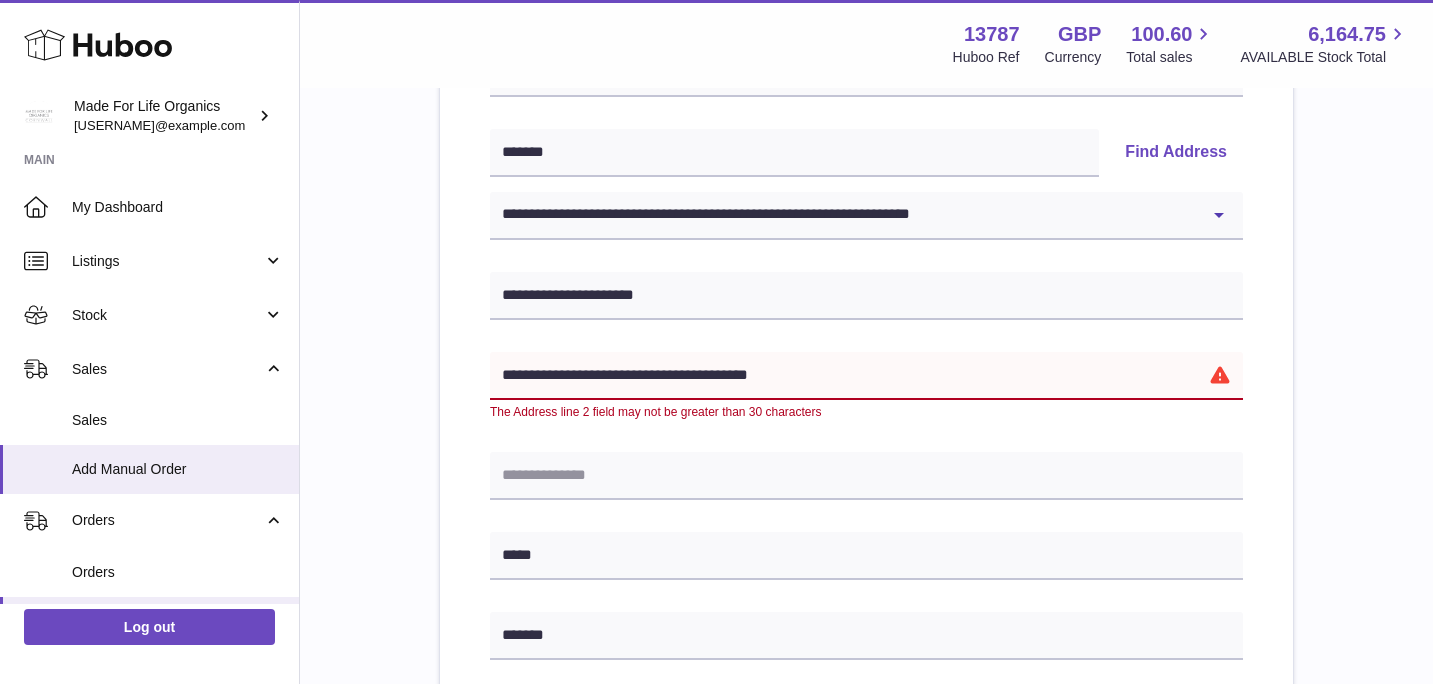 scroll, scrollTop: 431, scrollLeft: 0, axis: vertical 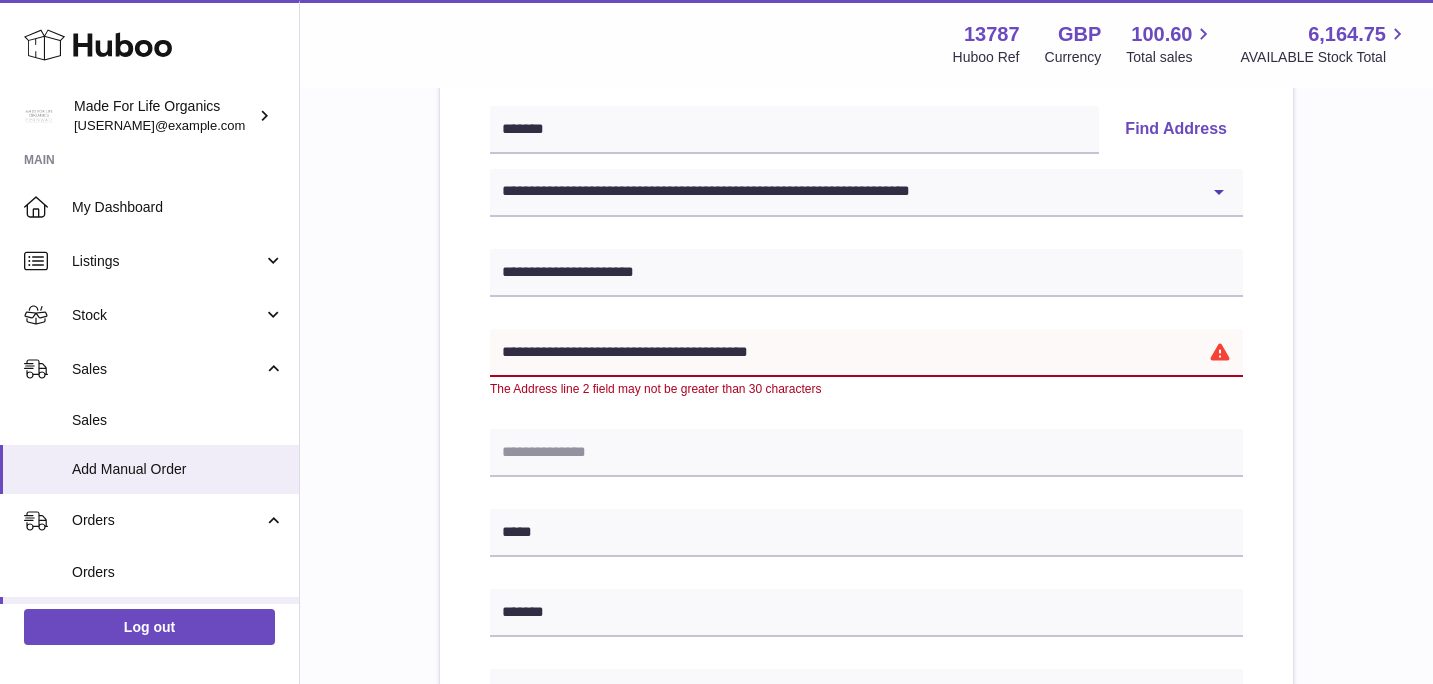 click on "**********" at bounding box center [866, 353] 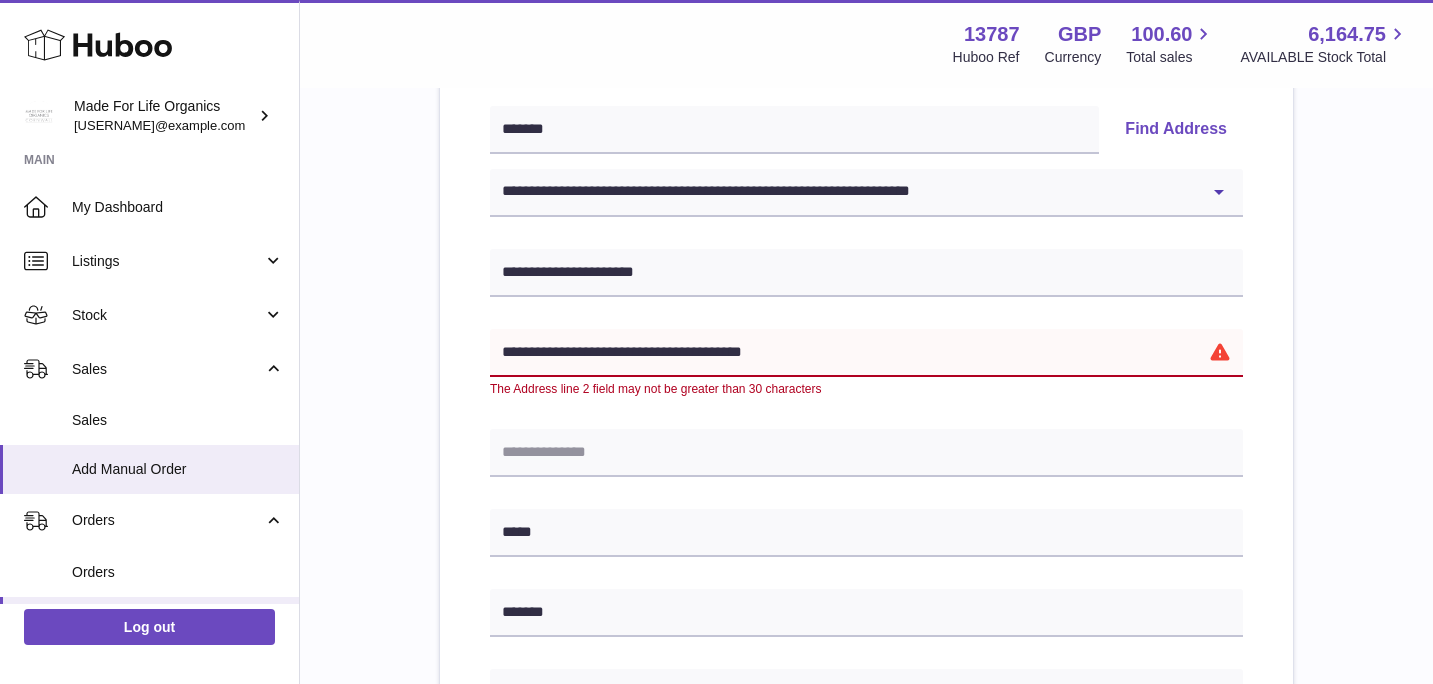 click on "**********" at bounding box center (866, 353) 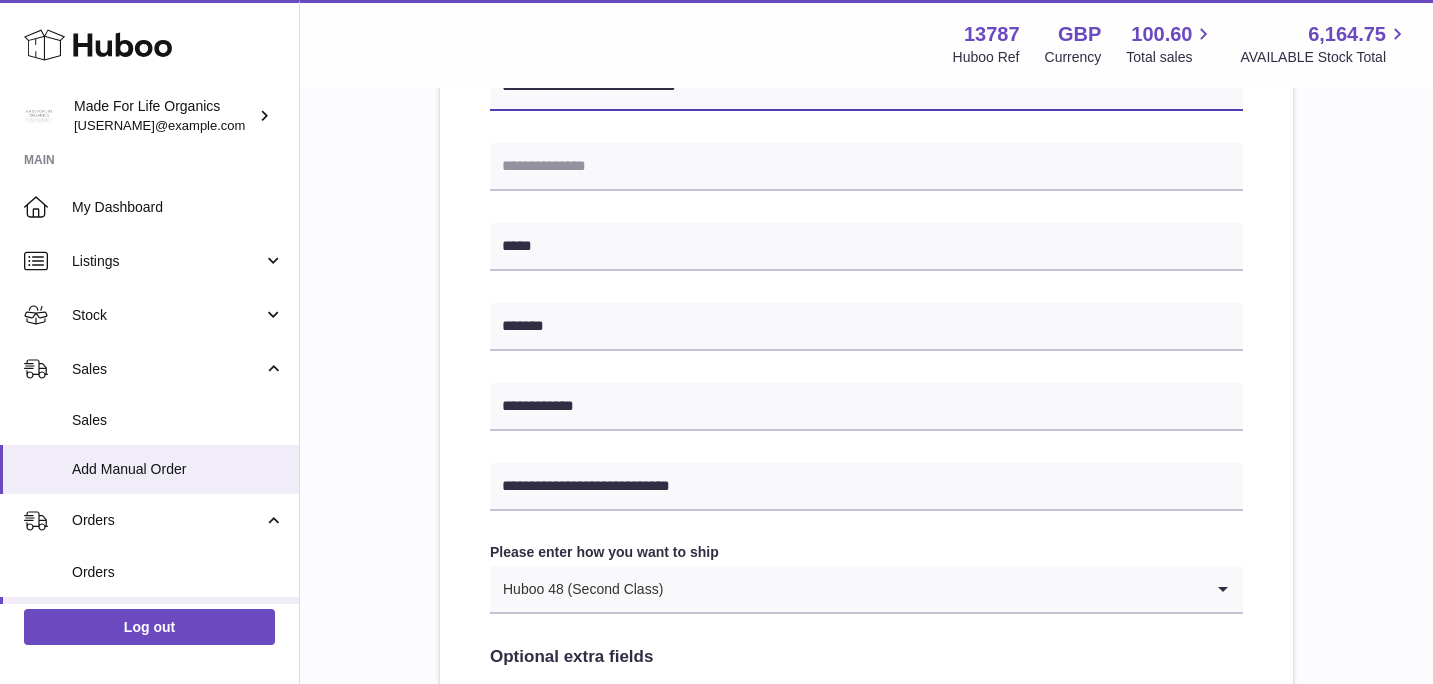 scroll, scrollTop: 1126, scrollLeft: 0, axis: vertical 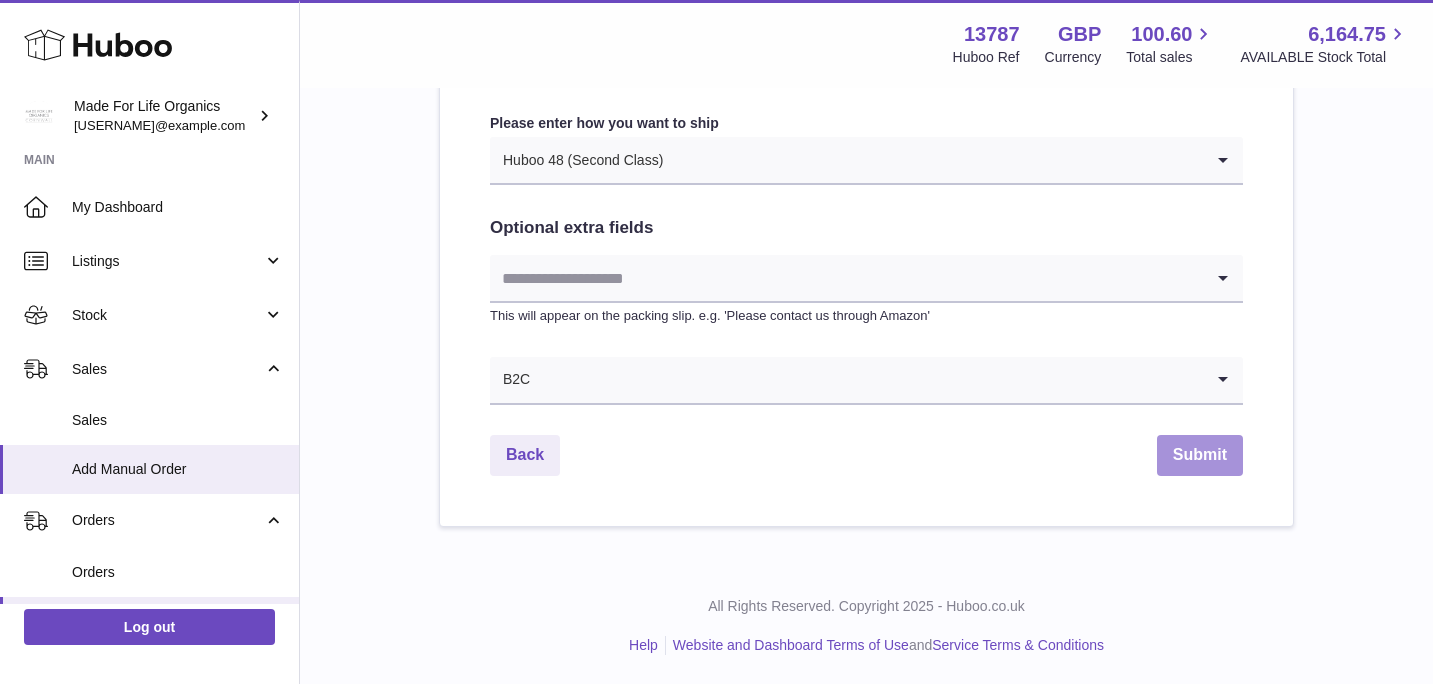 type on "**********" 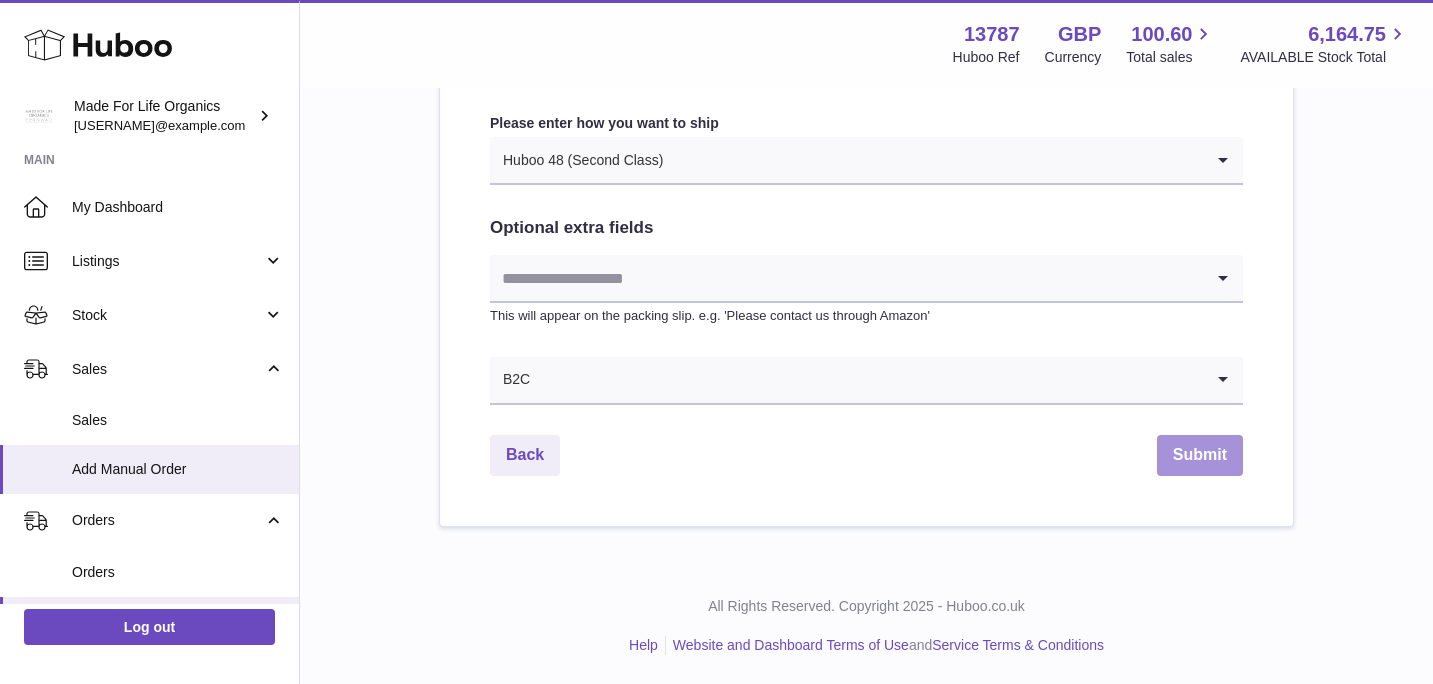 click on "Submit" at bounding box center (1200, 455) 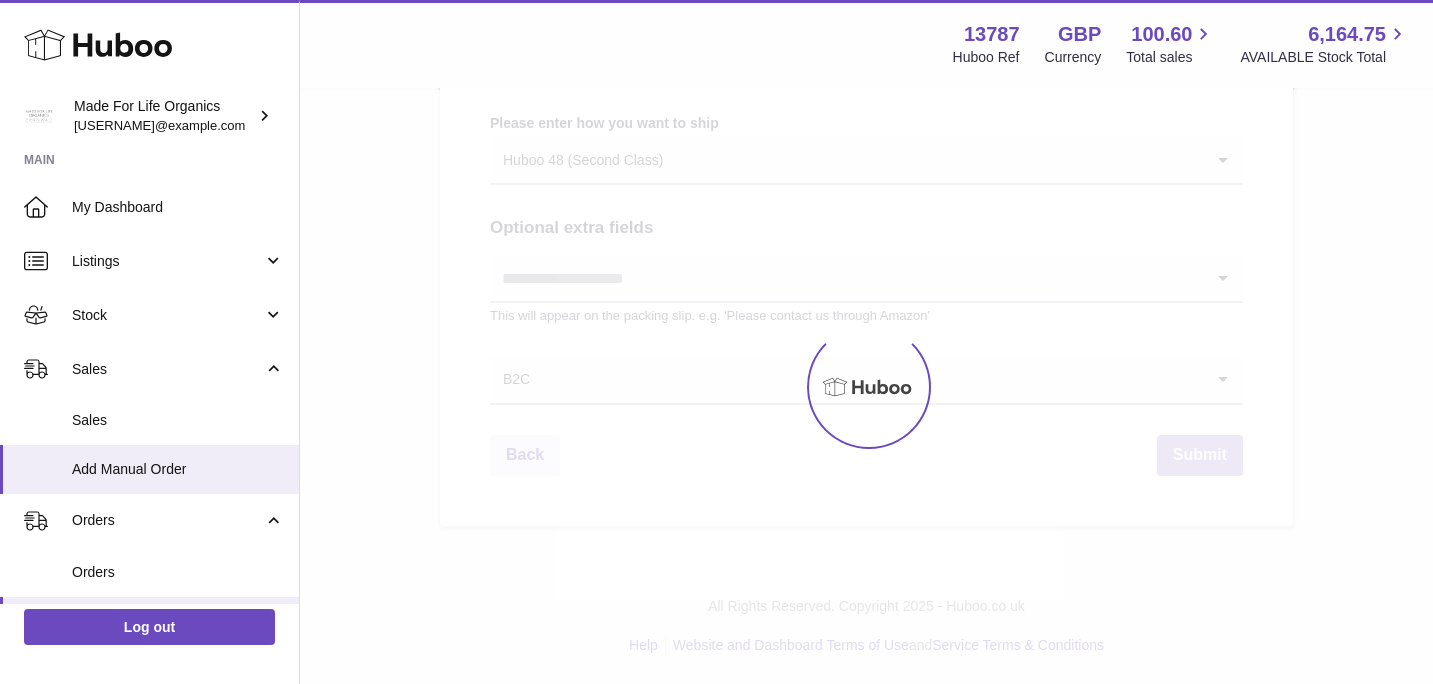 scroll, scrollTop: 0, scrollLeft: 0, axis: both 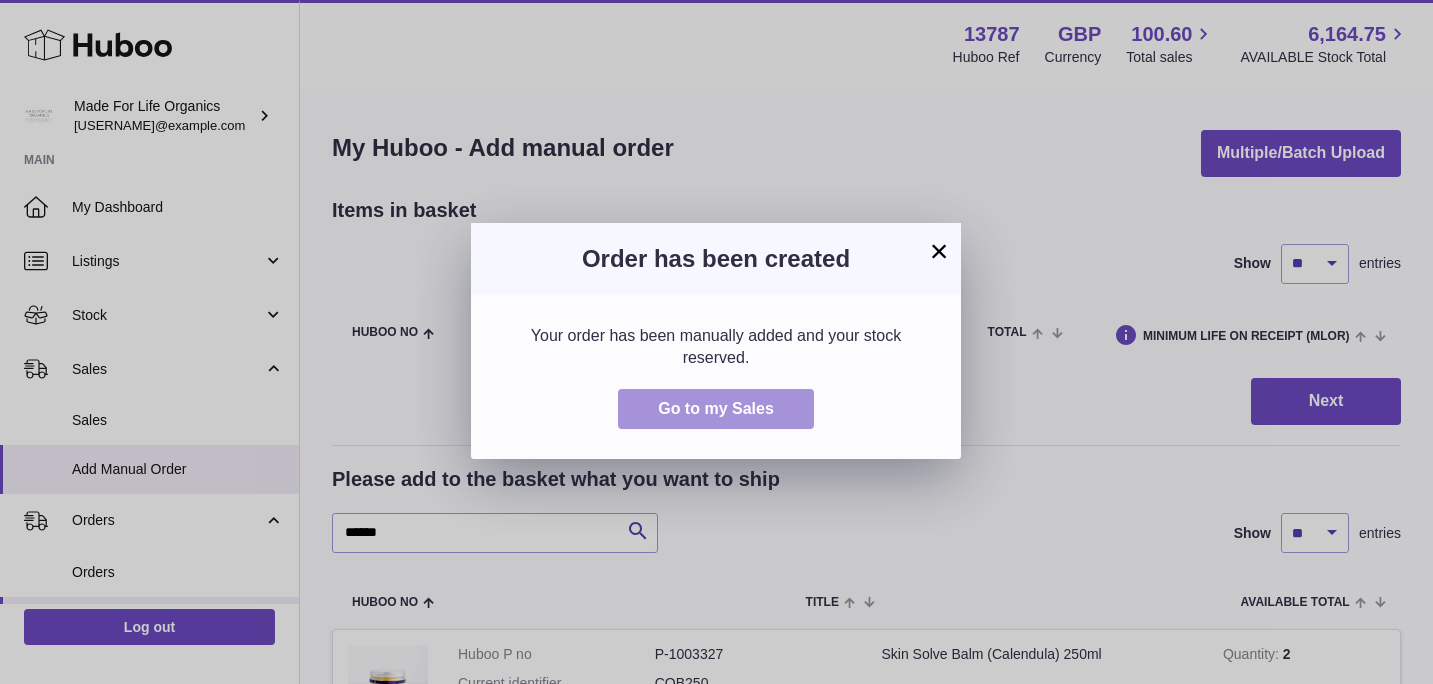 click on "Go to my Sales" at bounding box center [716, 409] 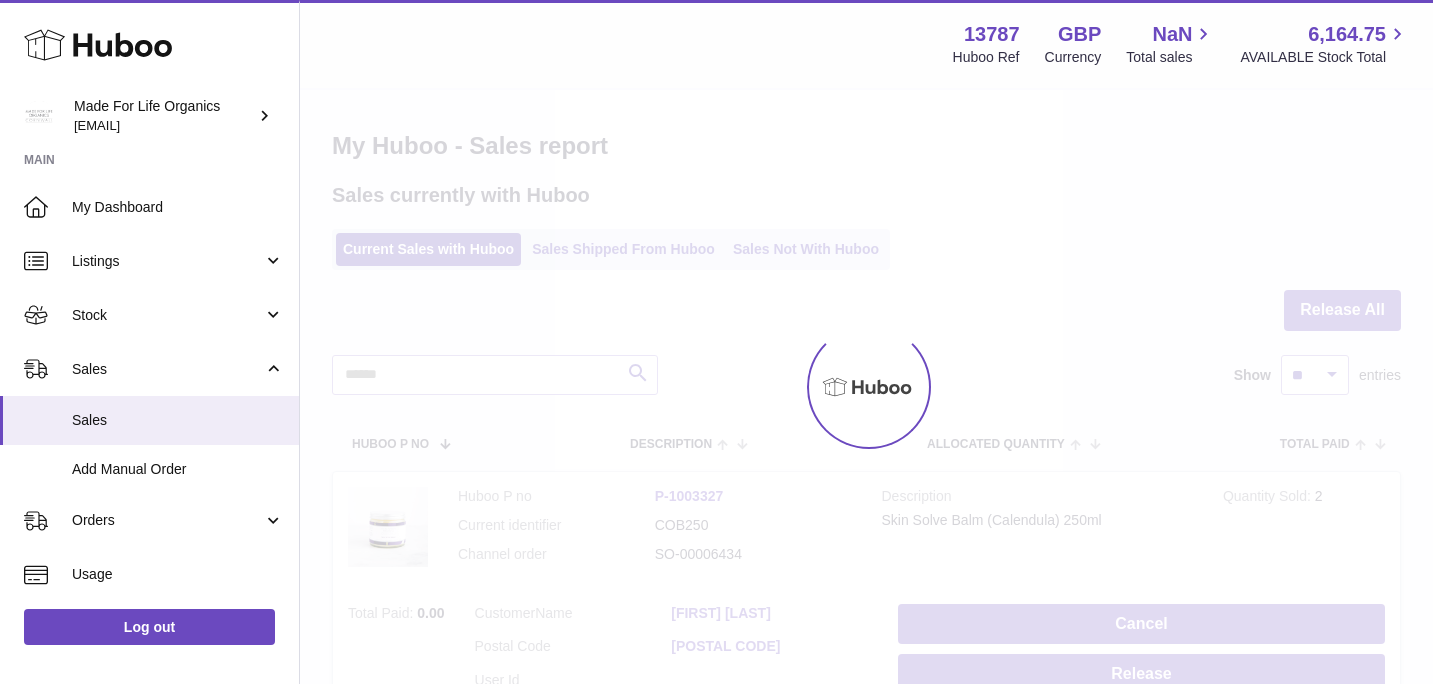 scroll, scrollTop: 0, scrollLeft: 0, axis: both 